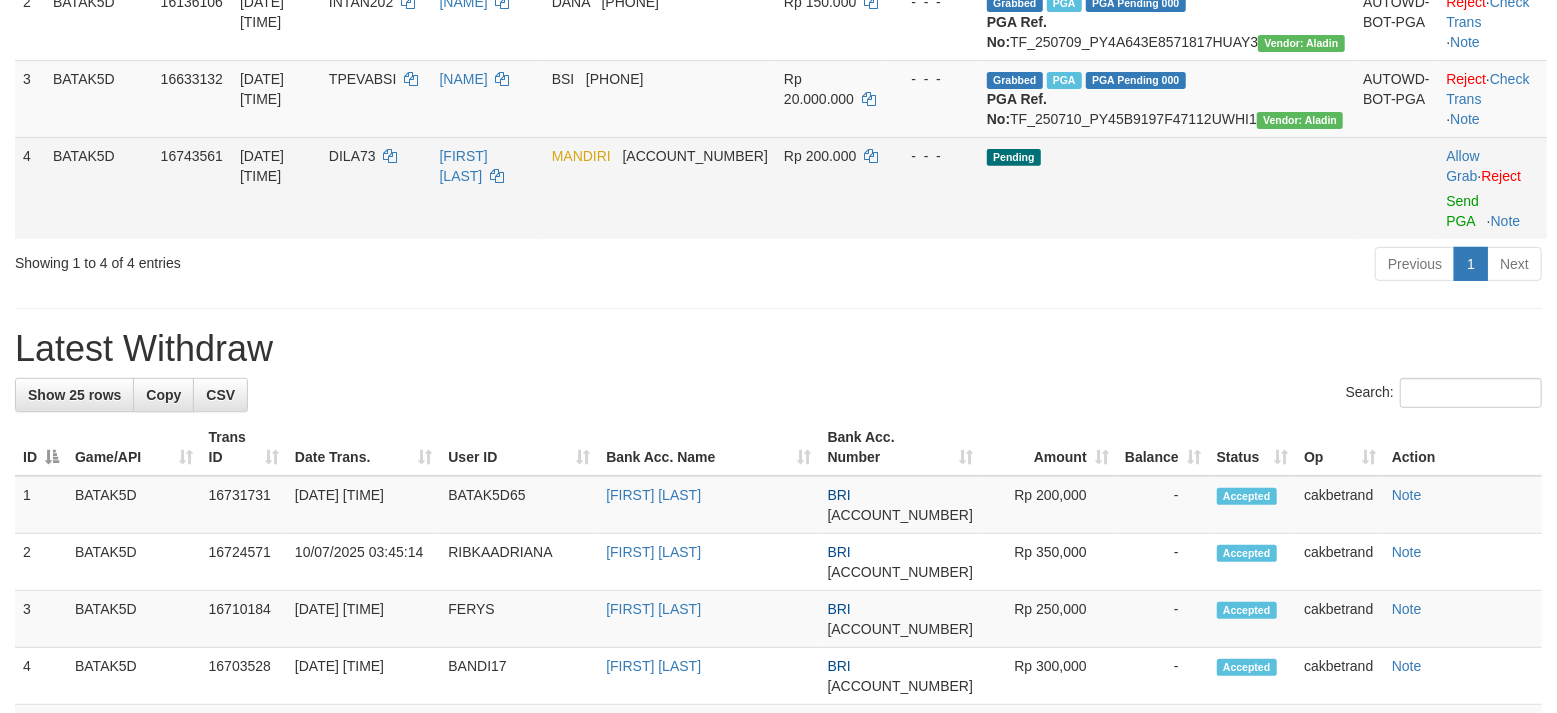 scroll, scrollTop: 162, scrollLeft: 0, axis: vertical 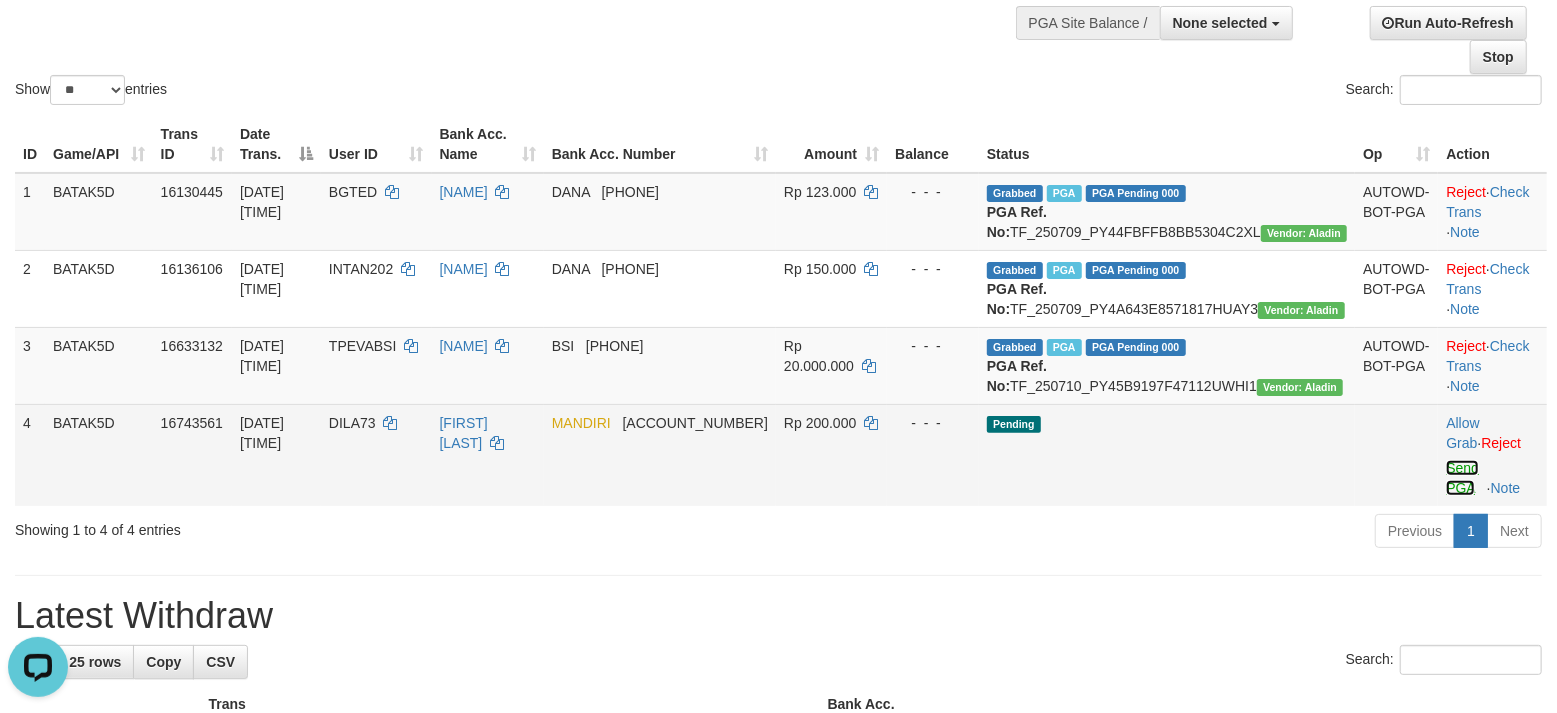 click on "Send PGA" at bounding box center (1462, 478) 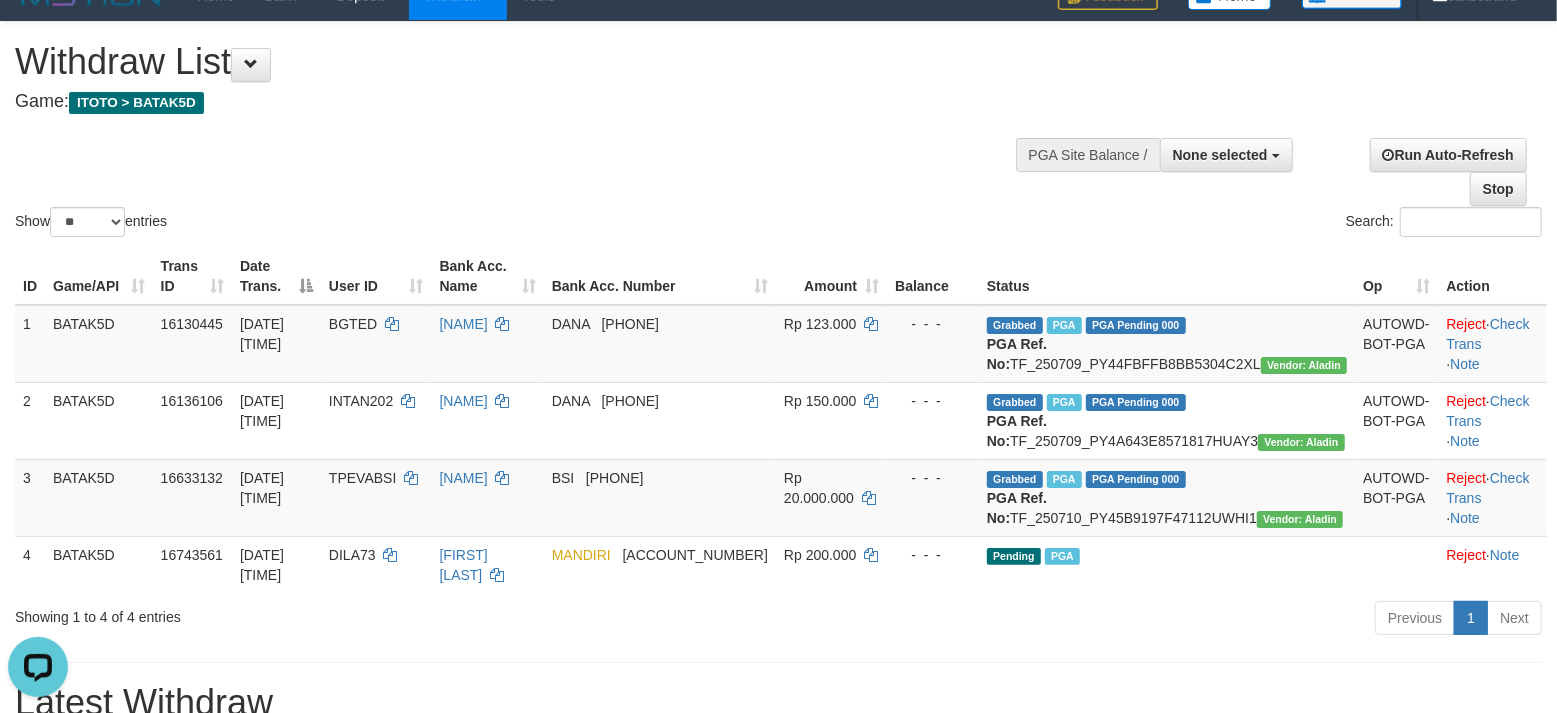 scroll, scrollTop: 29, scrollLeft: 0, axis: vertical 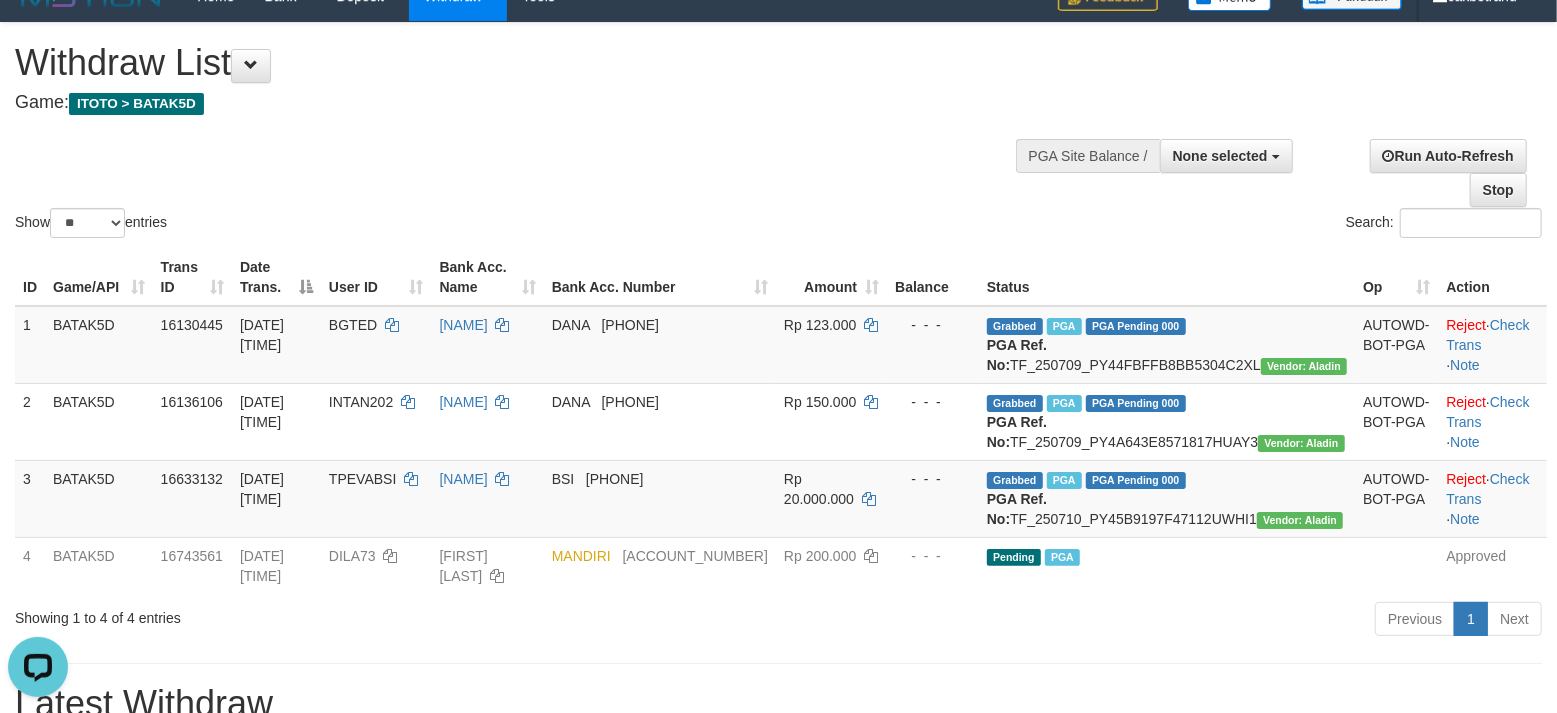 click on "PGA Site Balance /" at bounding box center [1088, 156] 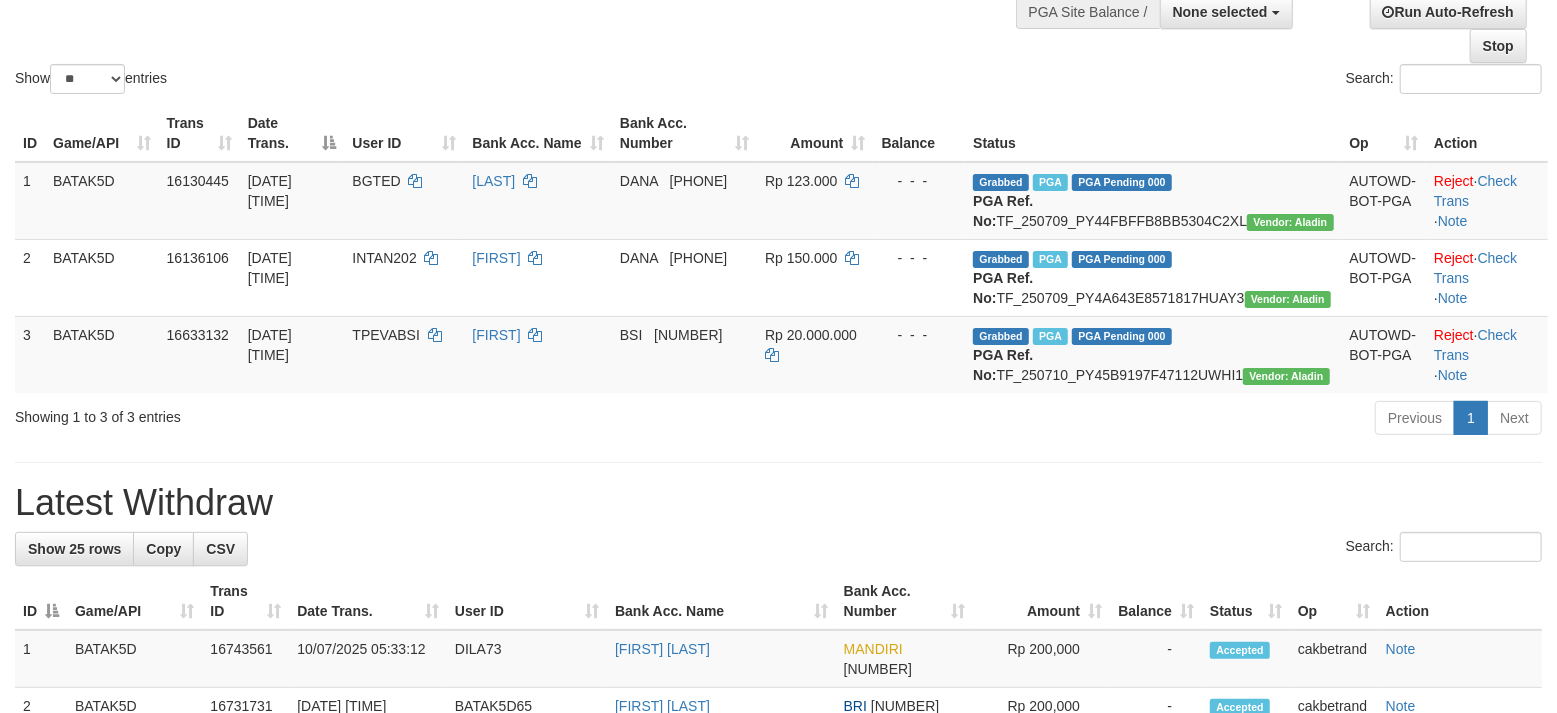 scroll, scrollTop: 296, scrollLeft: 0, axis: vertical 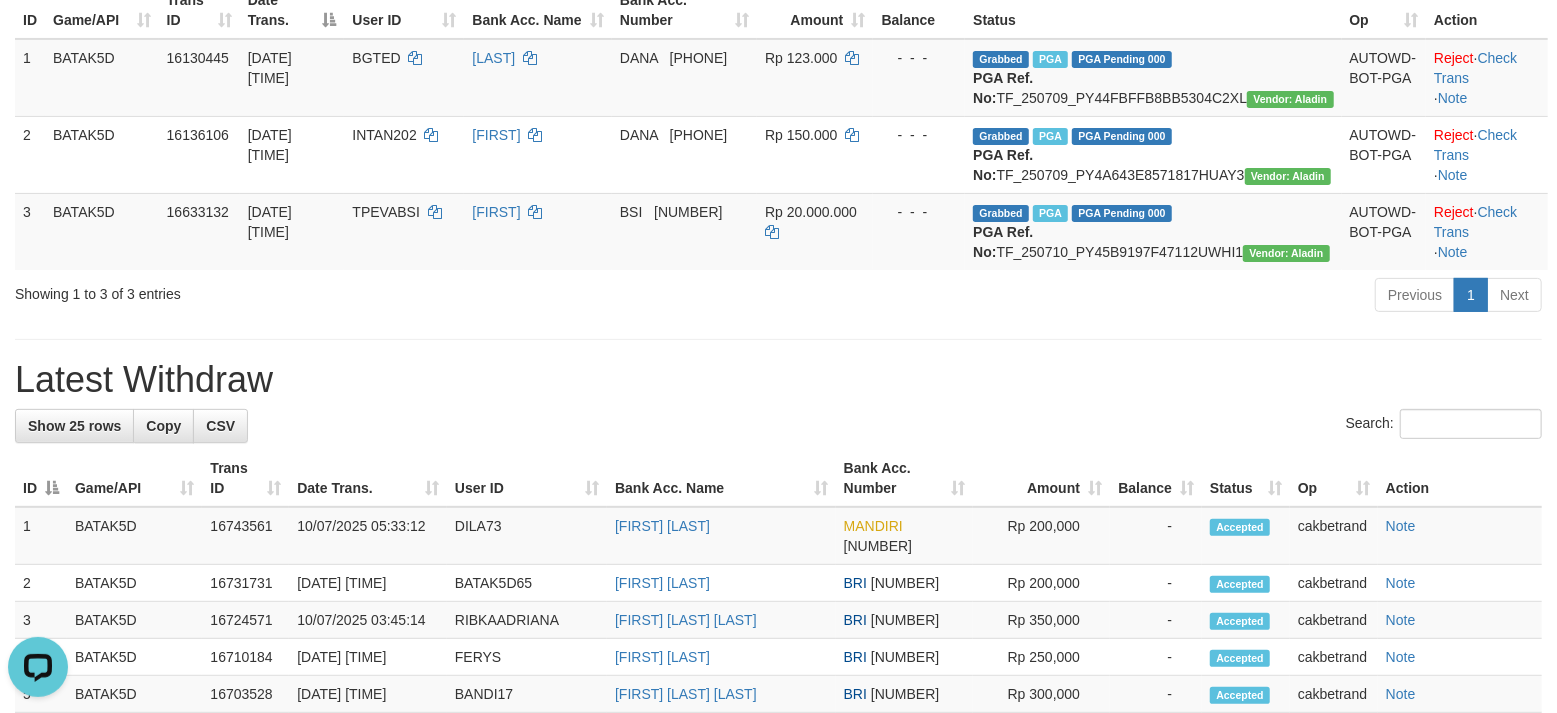 click on "Latest Withdraw" at bounding box center [778, 380] 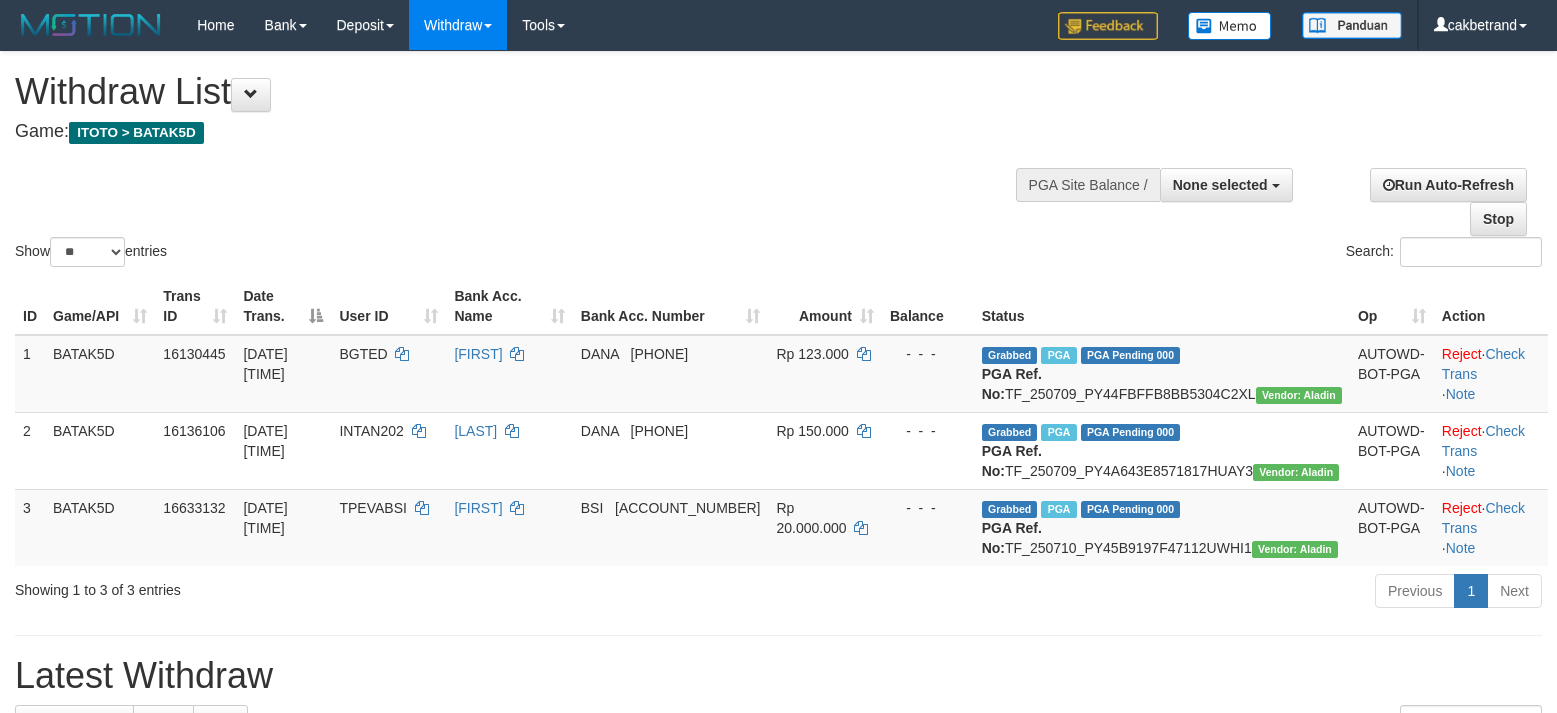 drag, startPoint x: 589, startPoint y: 353, endPoint x: 1478, endPoint y: 548, distance: 910.13513 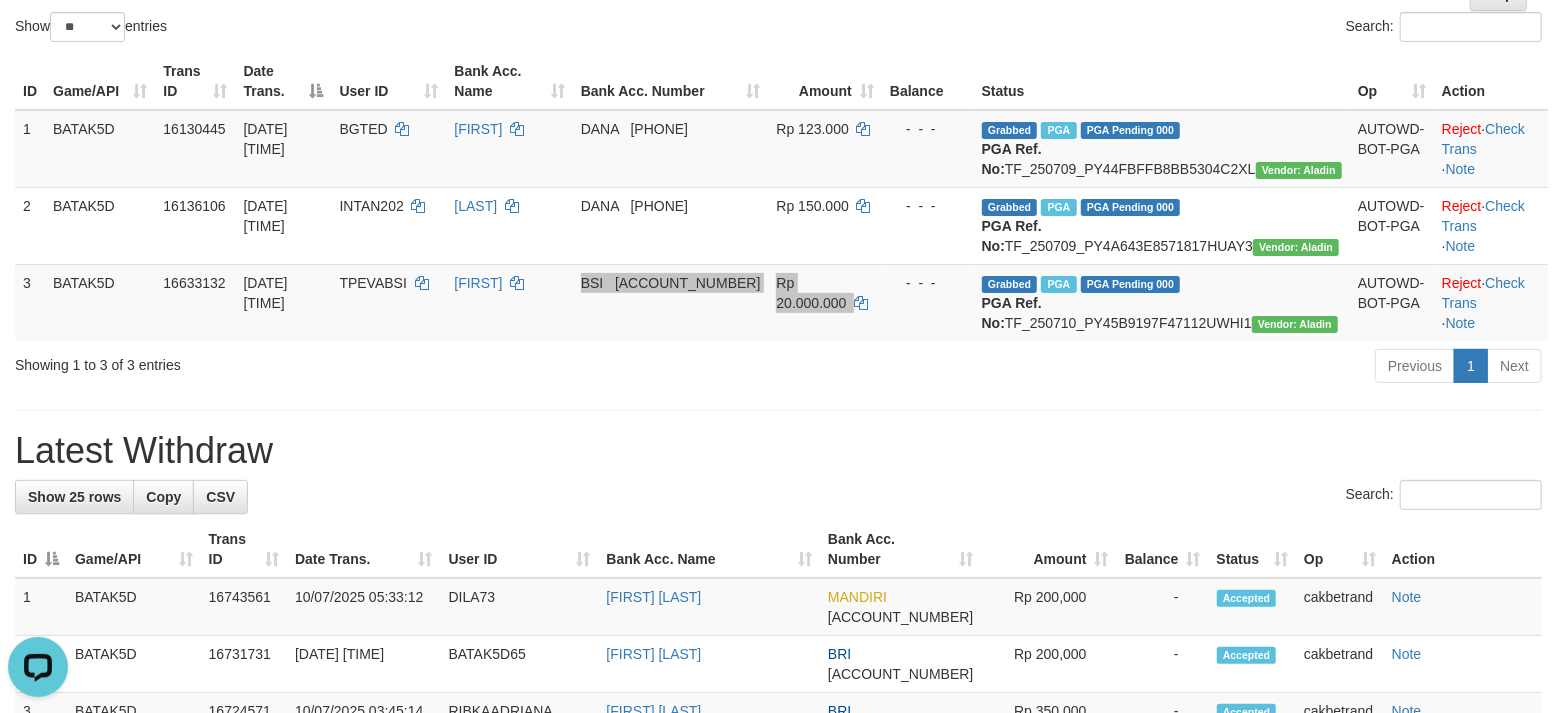 scroll, scrollTop: 0, scrollLeft: 0, axis: both 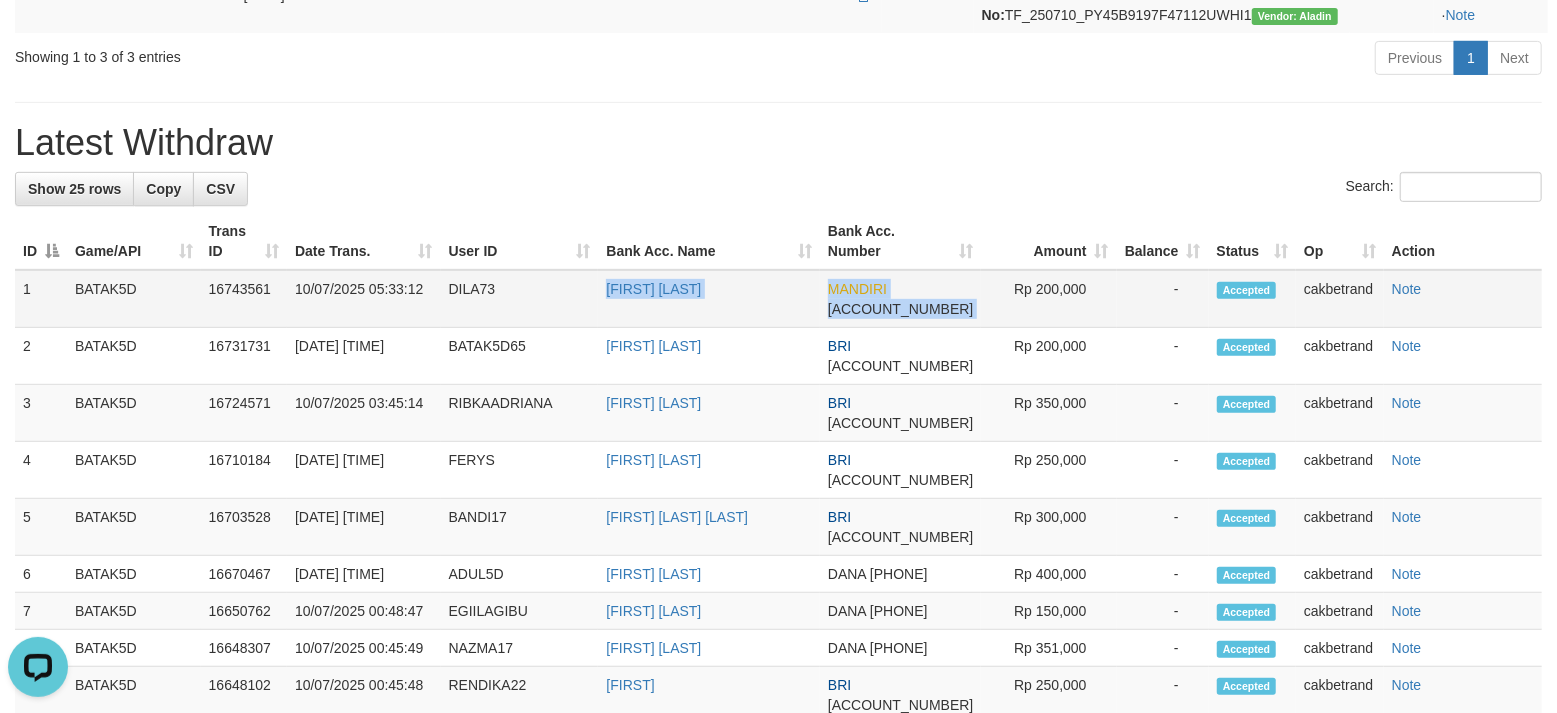 copy on "[FIRST] [LAST]
MANDIRI
[ACCOUNT_NUMBER]" 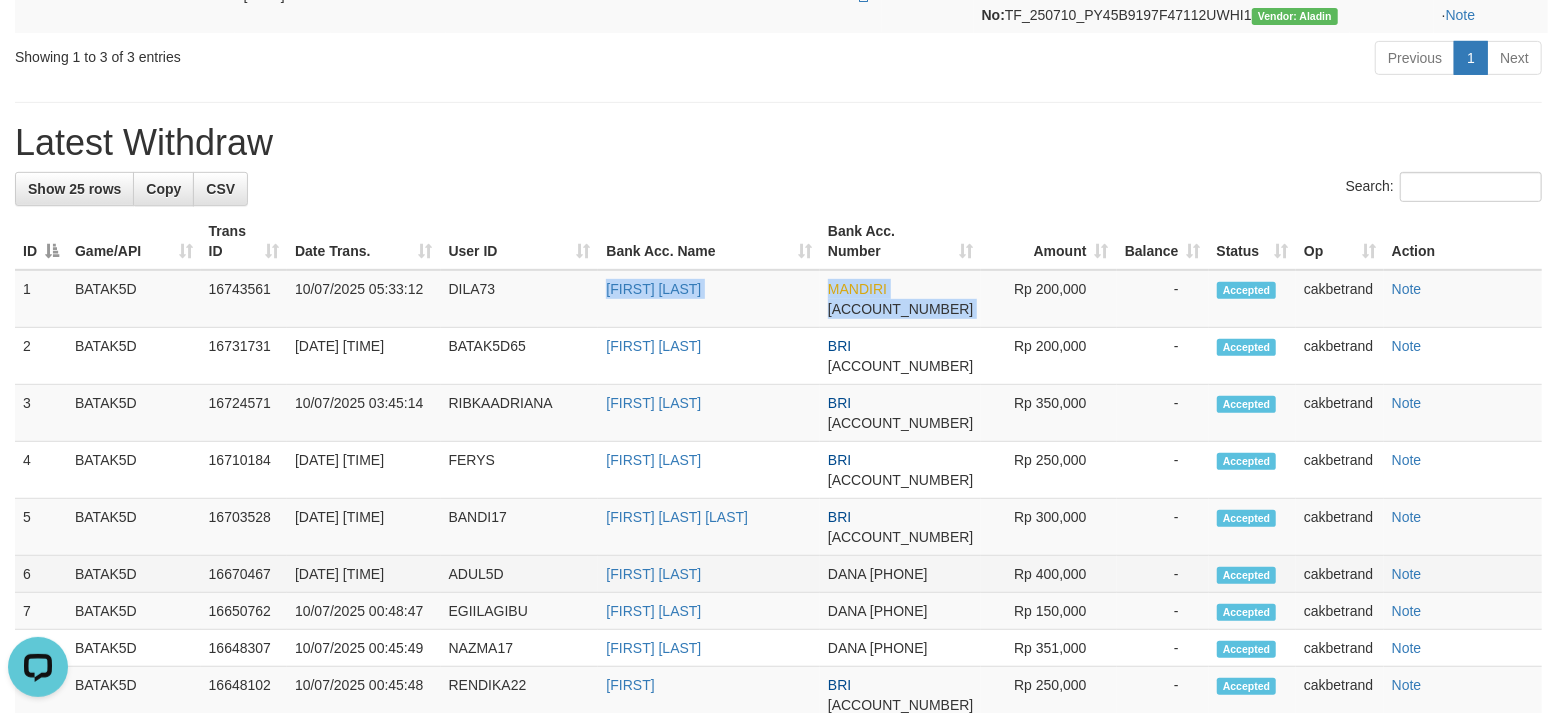 click on "User ID" at bounding box center [520, 241] 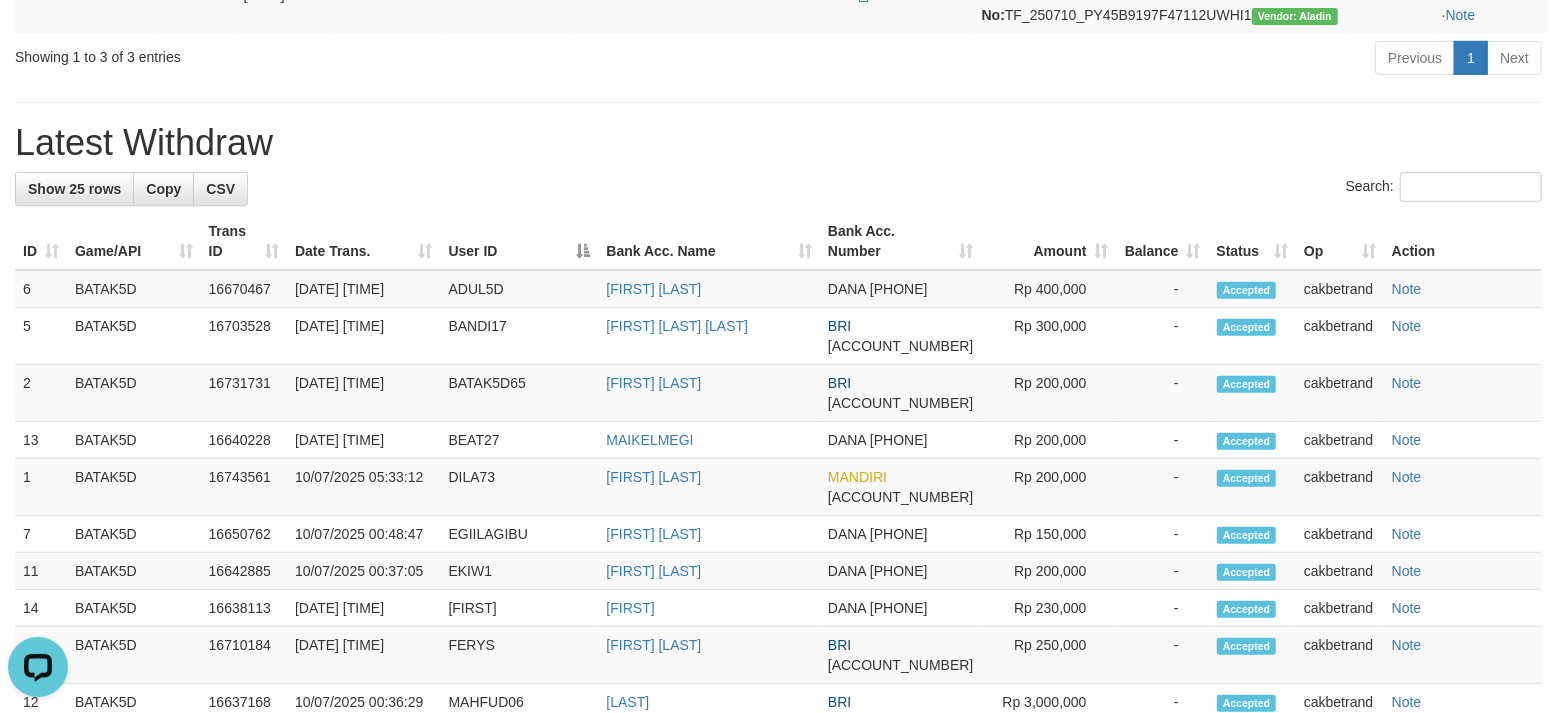 click on "User ID" at bounding box center [520, 241] 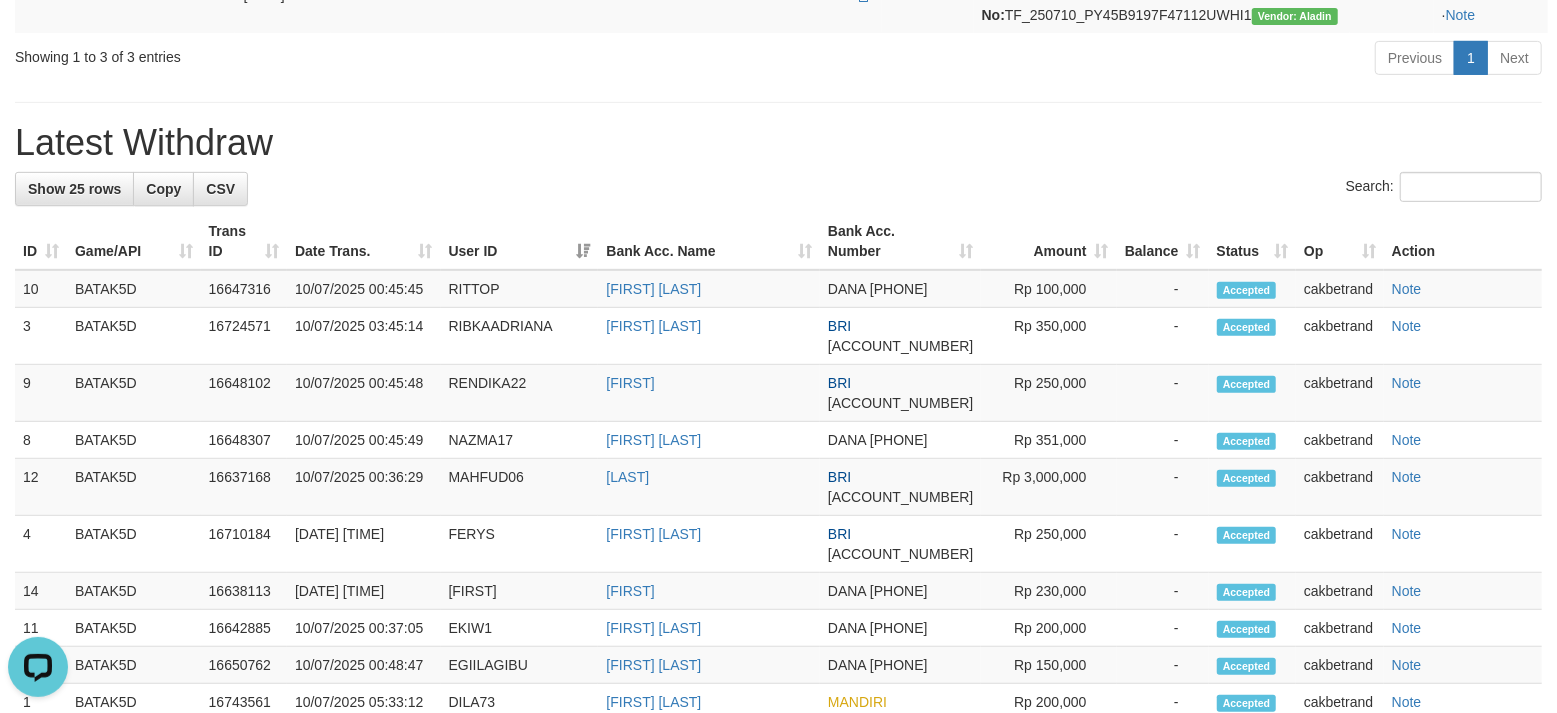 click on "User ID" at bounding box center (520, 241) 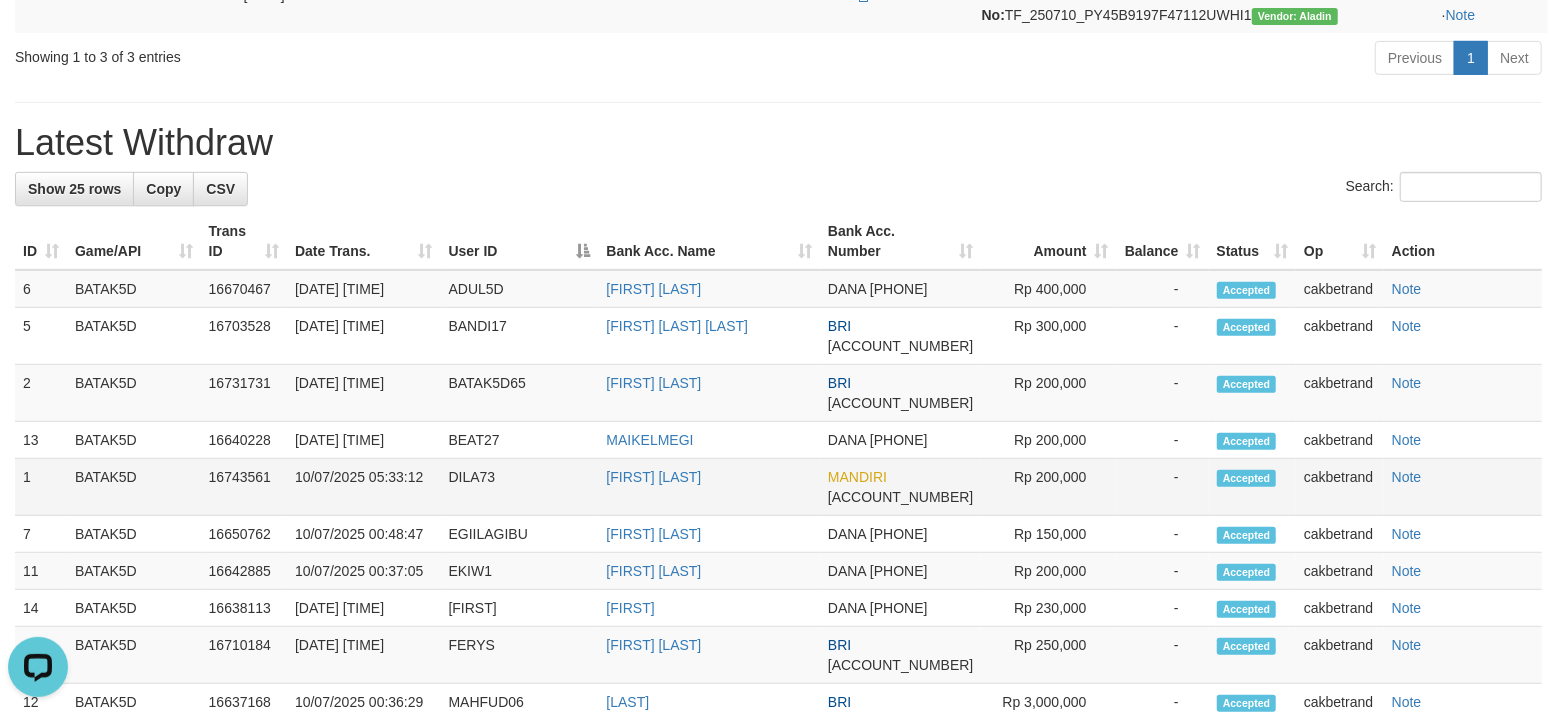 click on "DILA73" at bounding box center (520, 289) 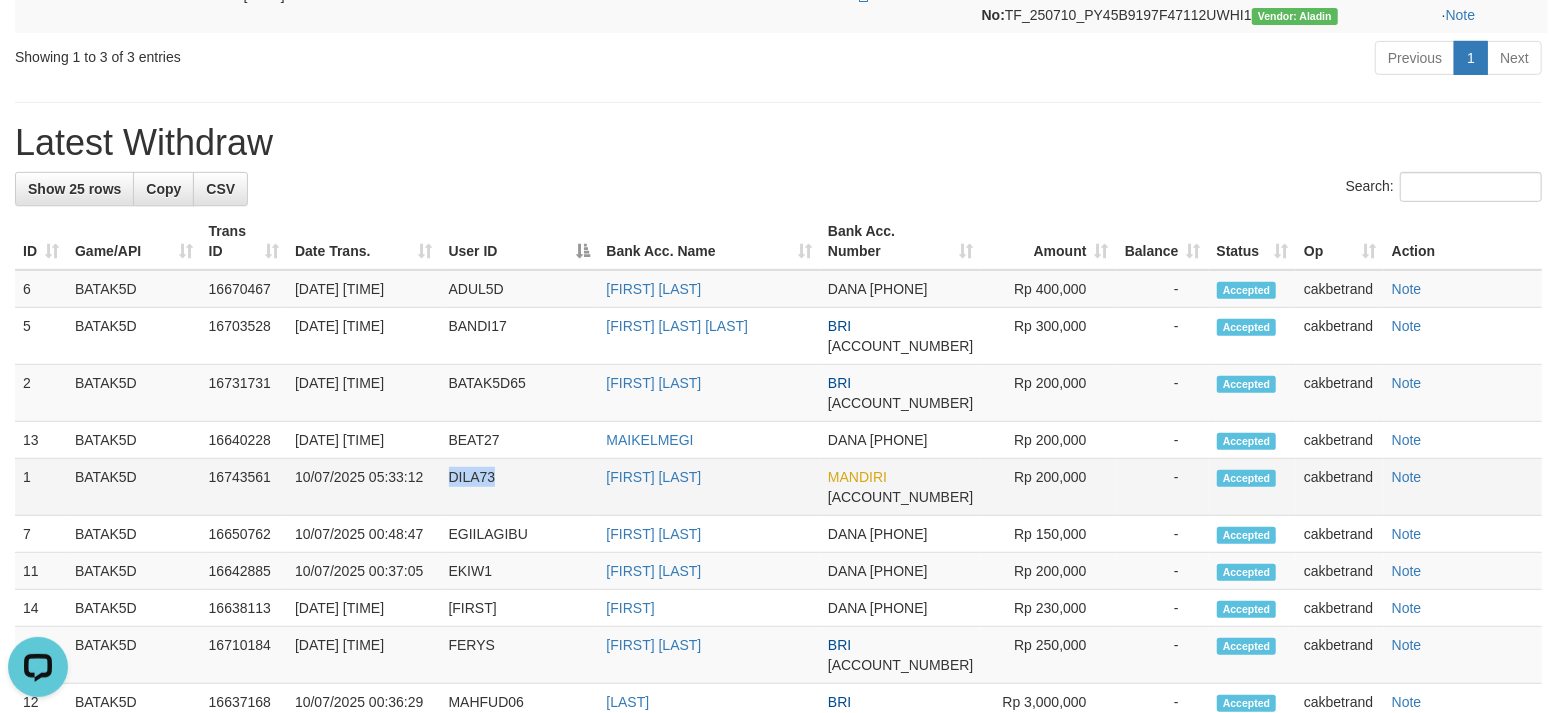 copy on "DILA73" 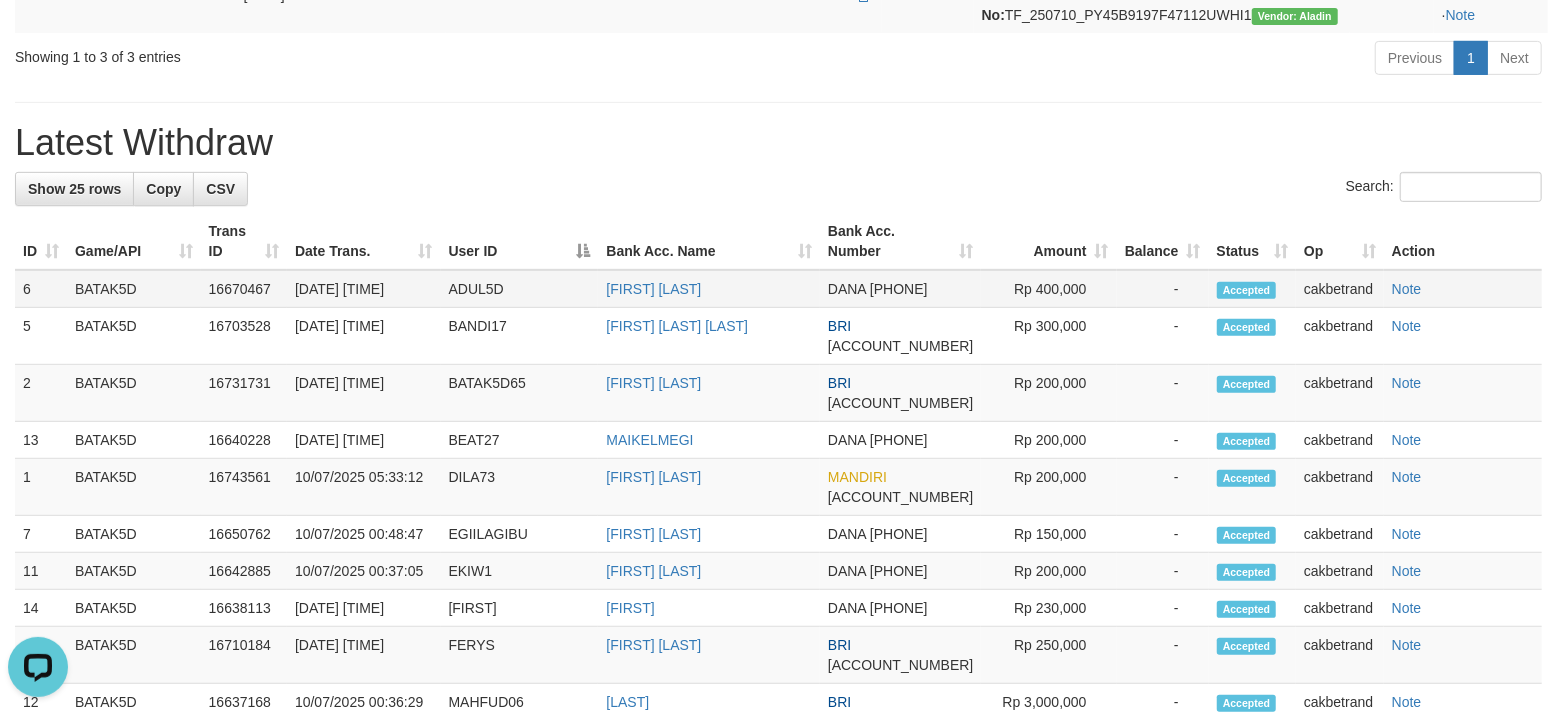 click on "Note" at bounding box center (1463, 289) 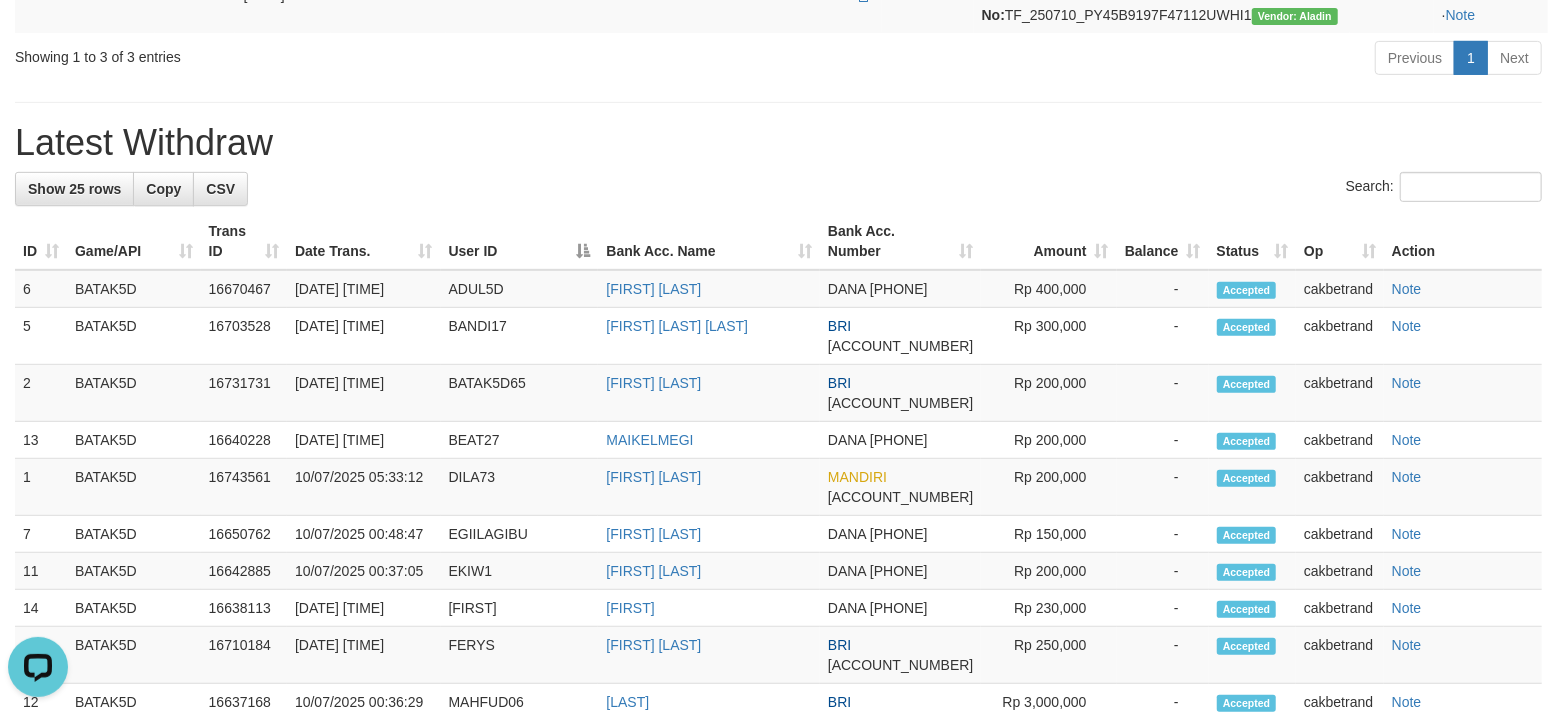 click at bounding box center [778, 102] 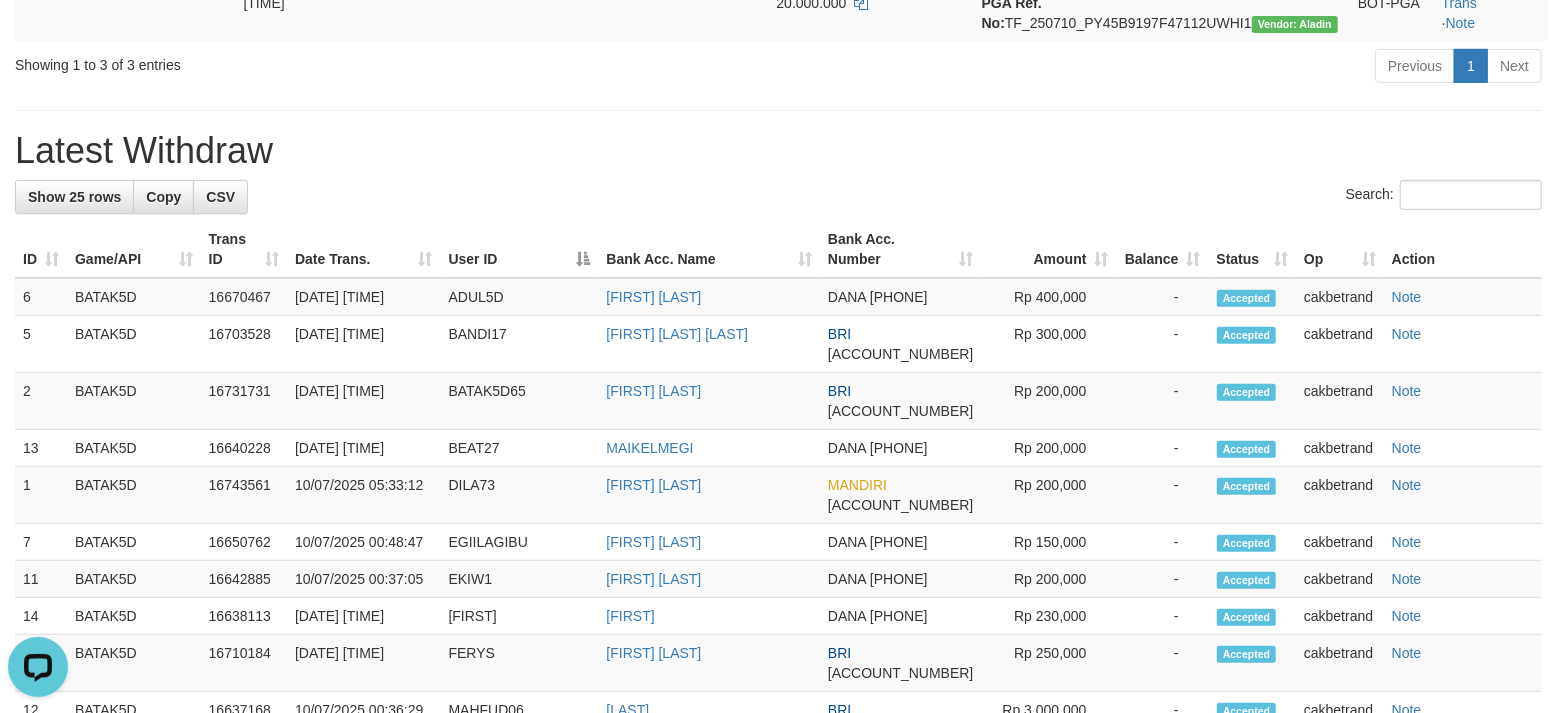 scroll, scrollTop: 266, scrollLeft: 0, axis: vertical 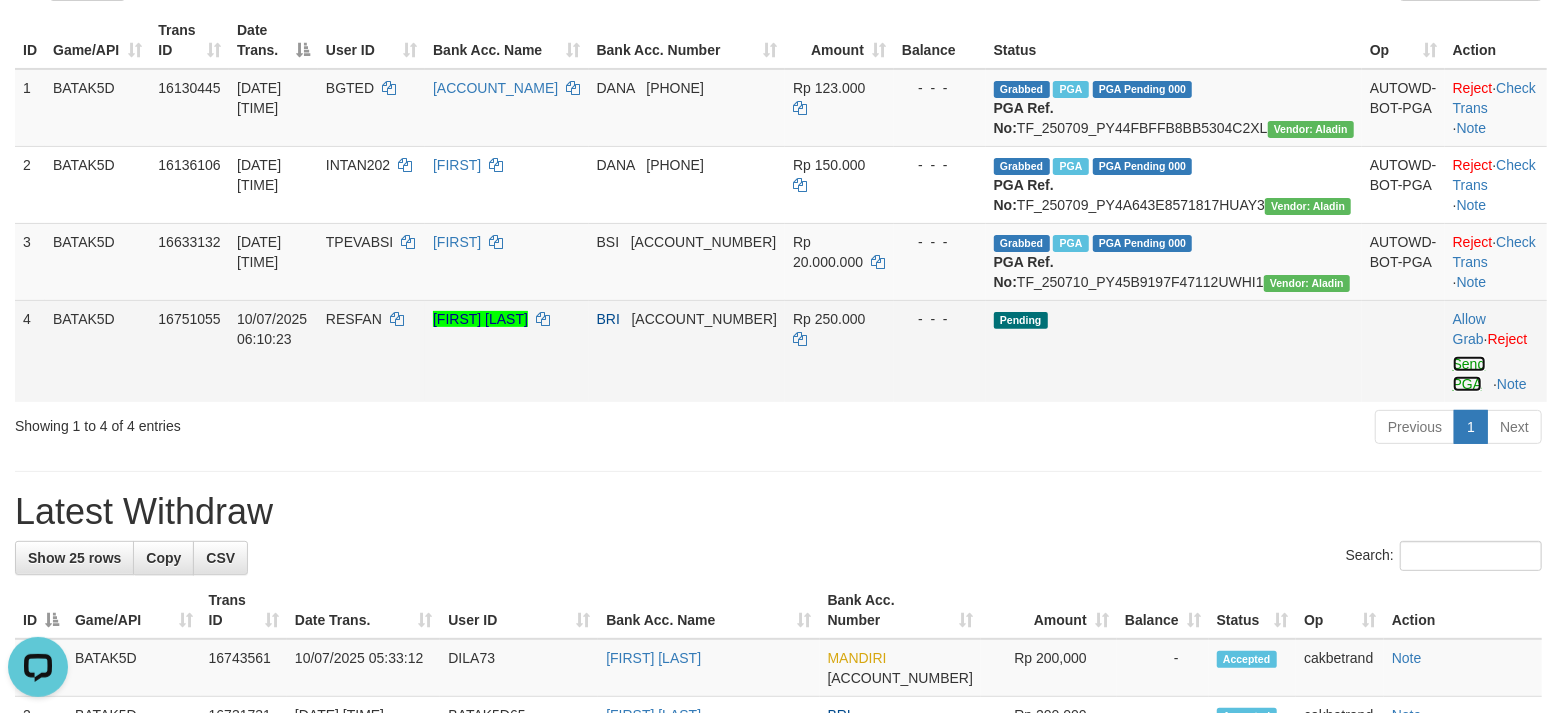 click on "Send PGA" at bounding box center (1469, 374) 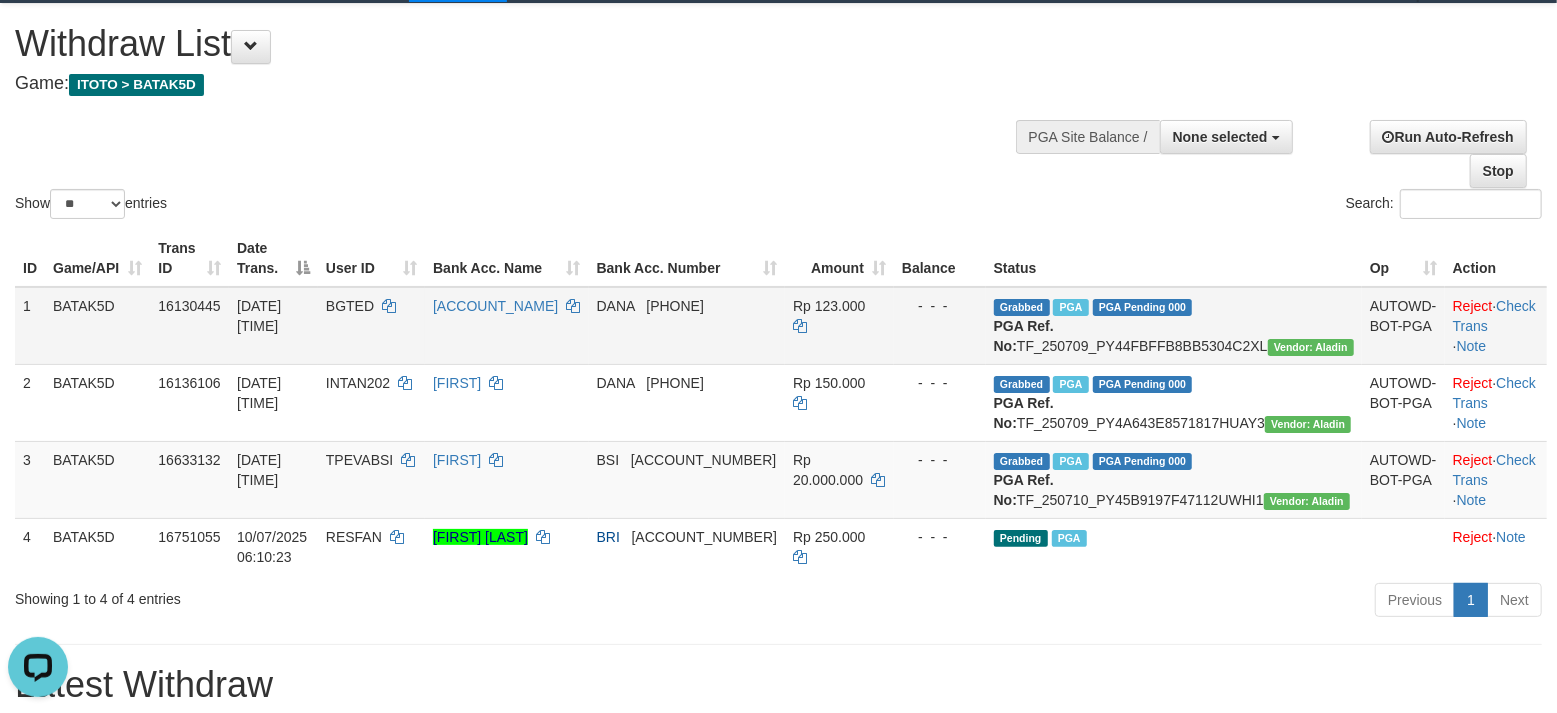 scroll, scrollTop: 0, scrollLeft: 0, axis: both 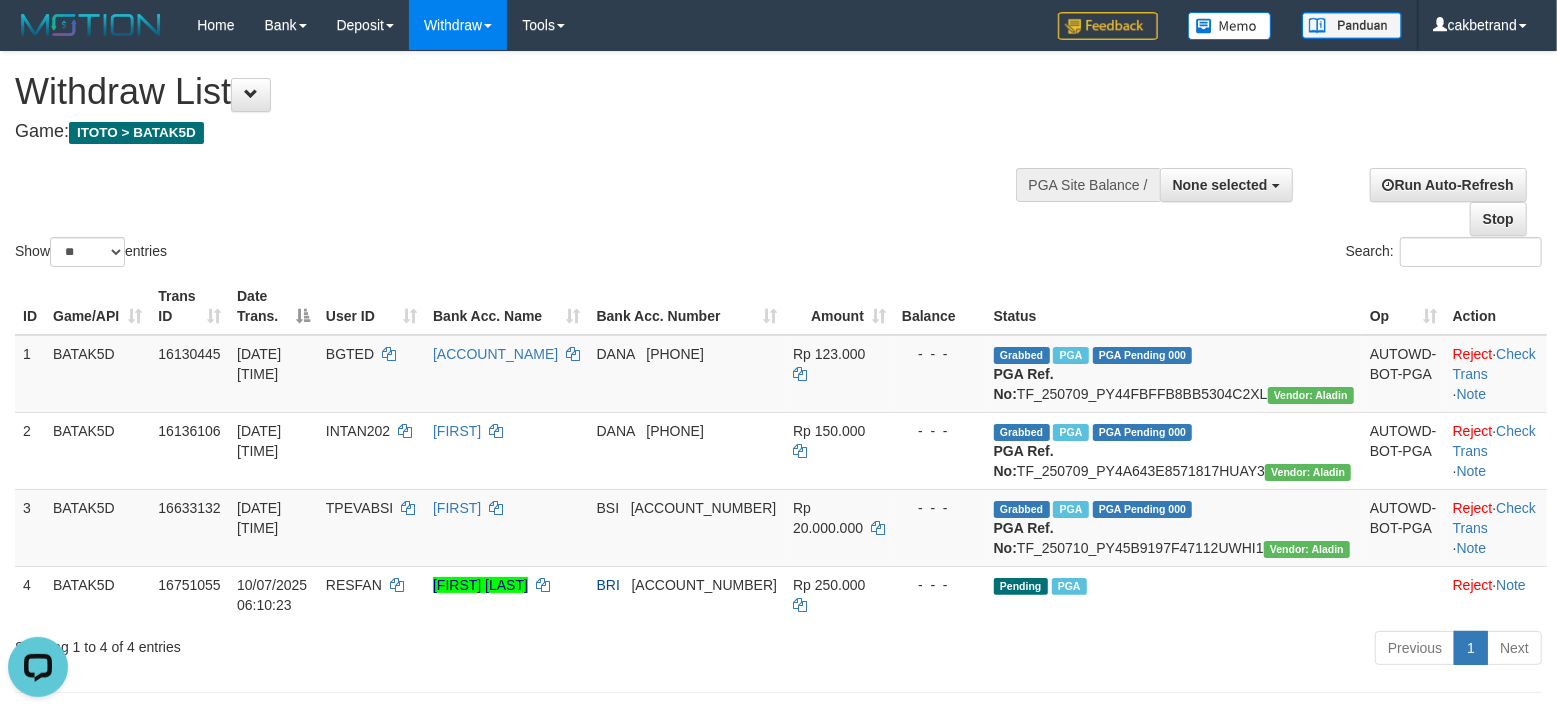 click on "Show  ** ** ** ***  entries Search:" at bounding box center (778, 161) 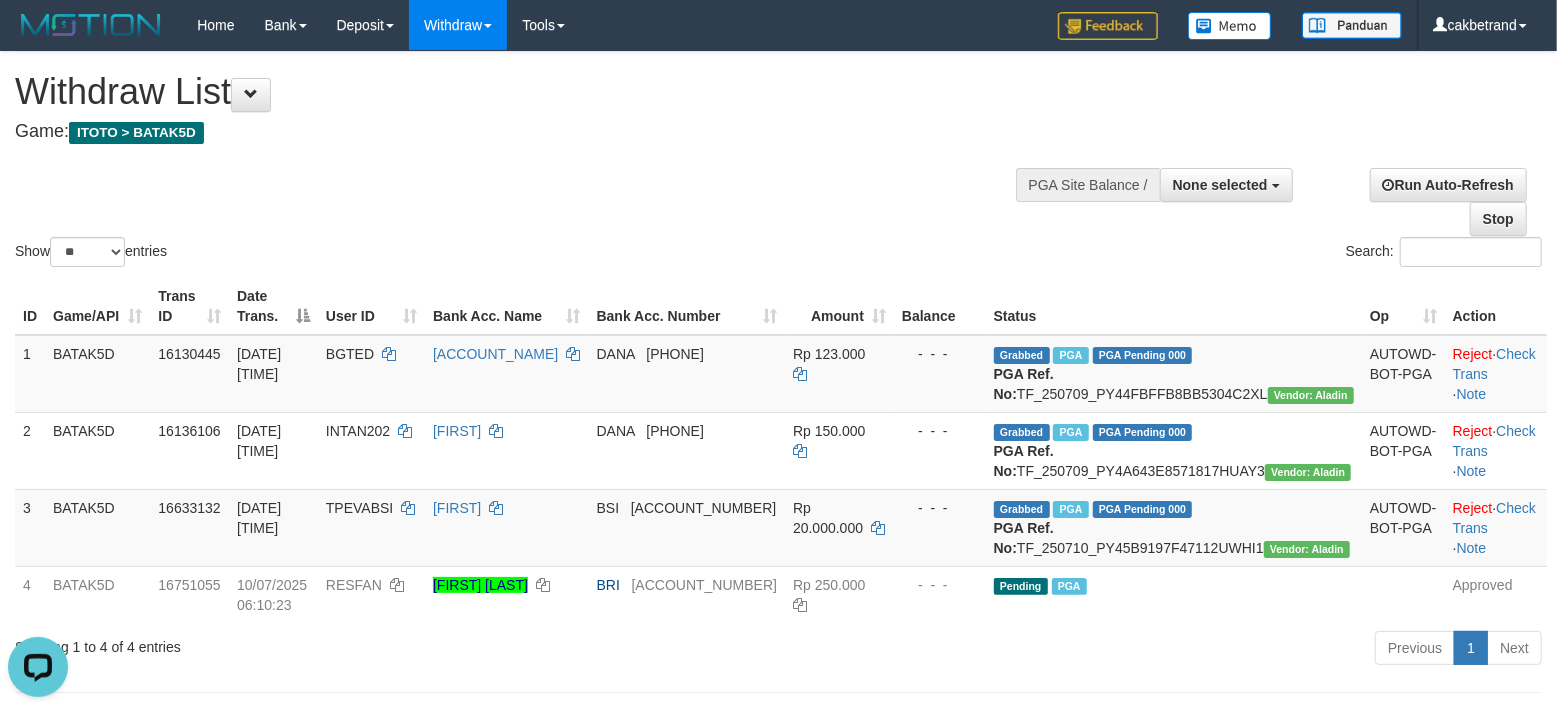 click on "Show  ** ** ** ***  entries Search:" at bounding box center (778, 161) 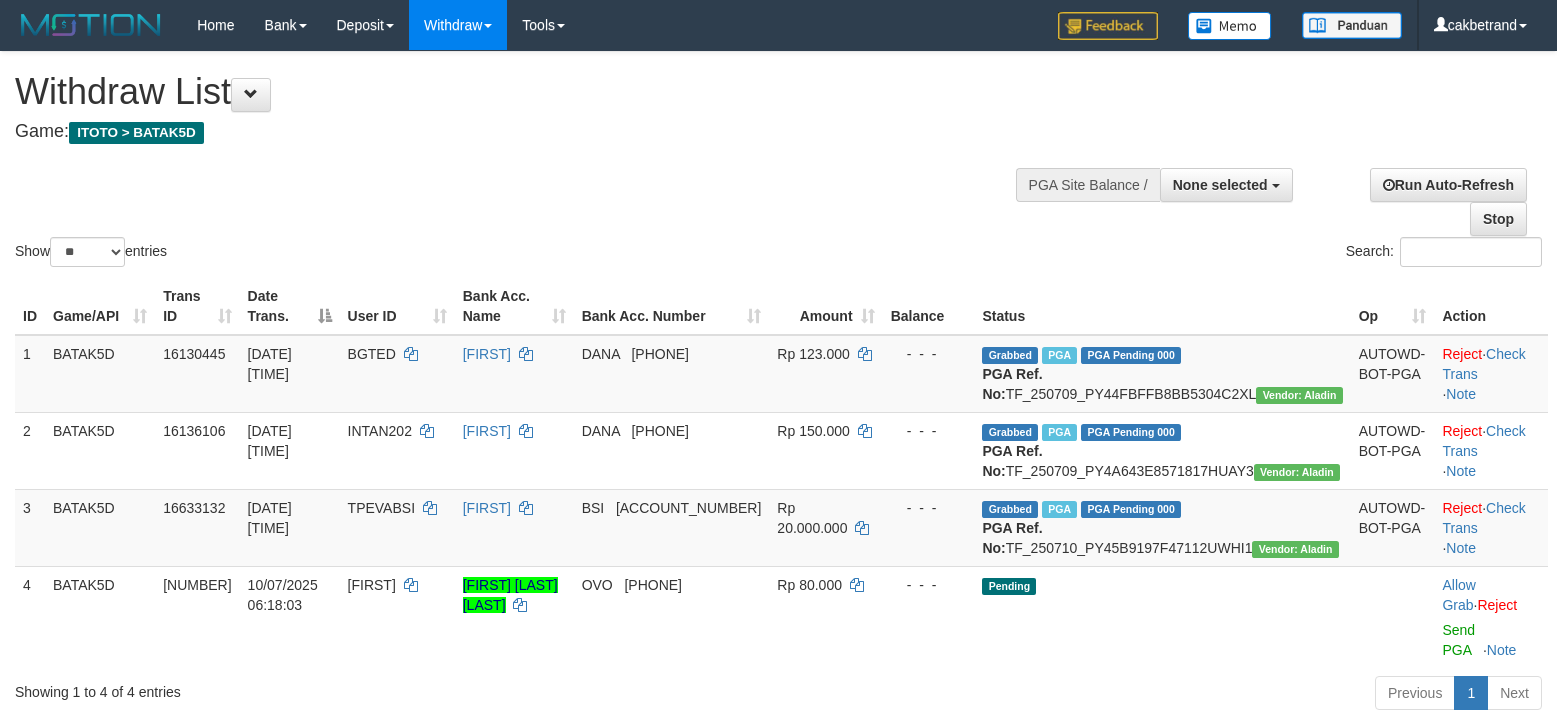 scroll, scrollTop: 0, scrollLeft: 0, axis: both 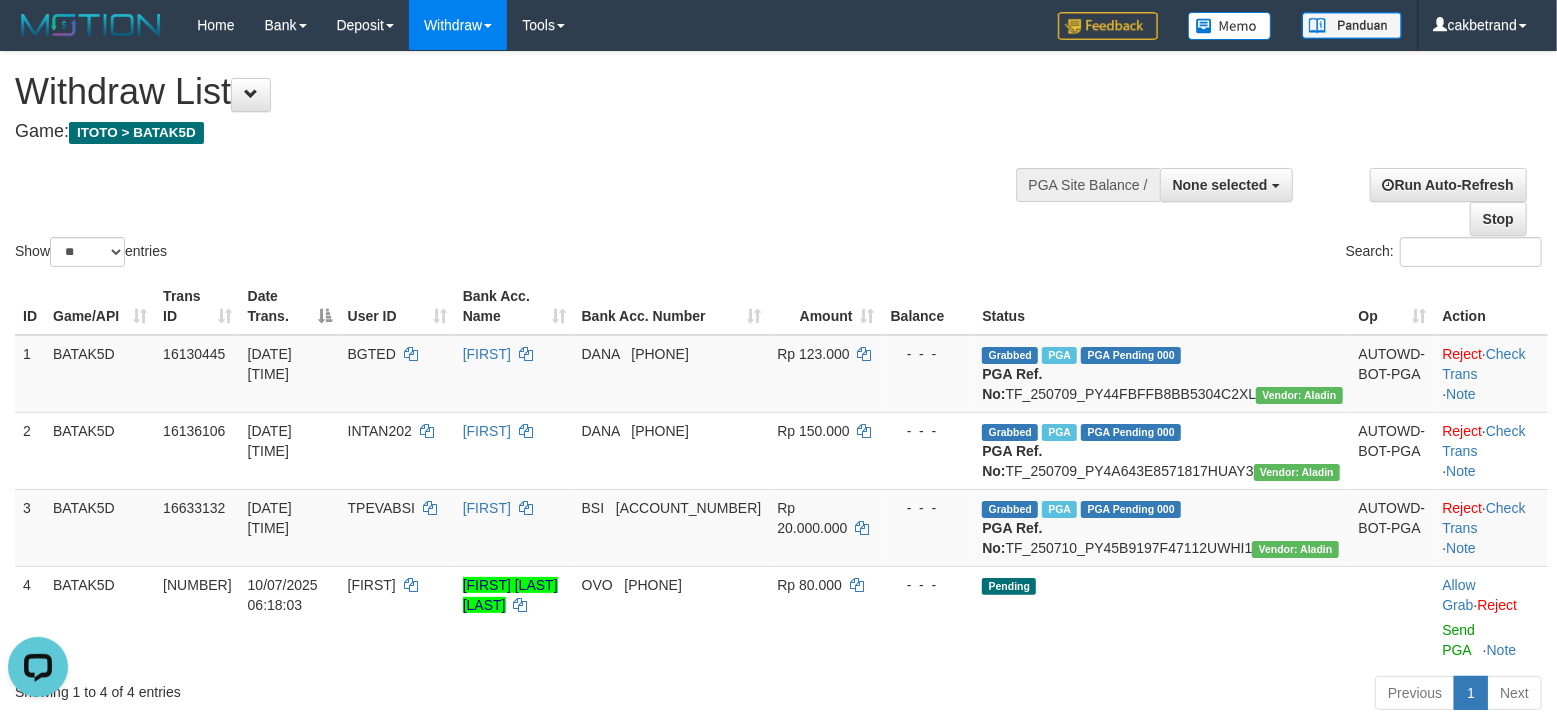 click on "Game:   ITOTO > BATAK5D" at bounding box center (516, 132) 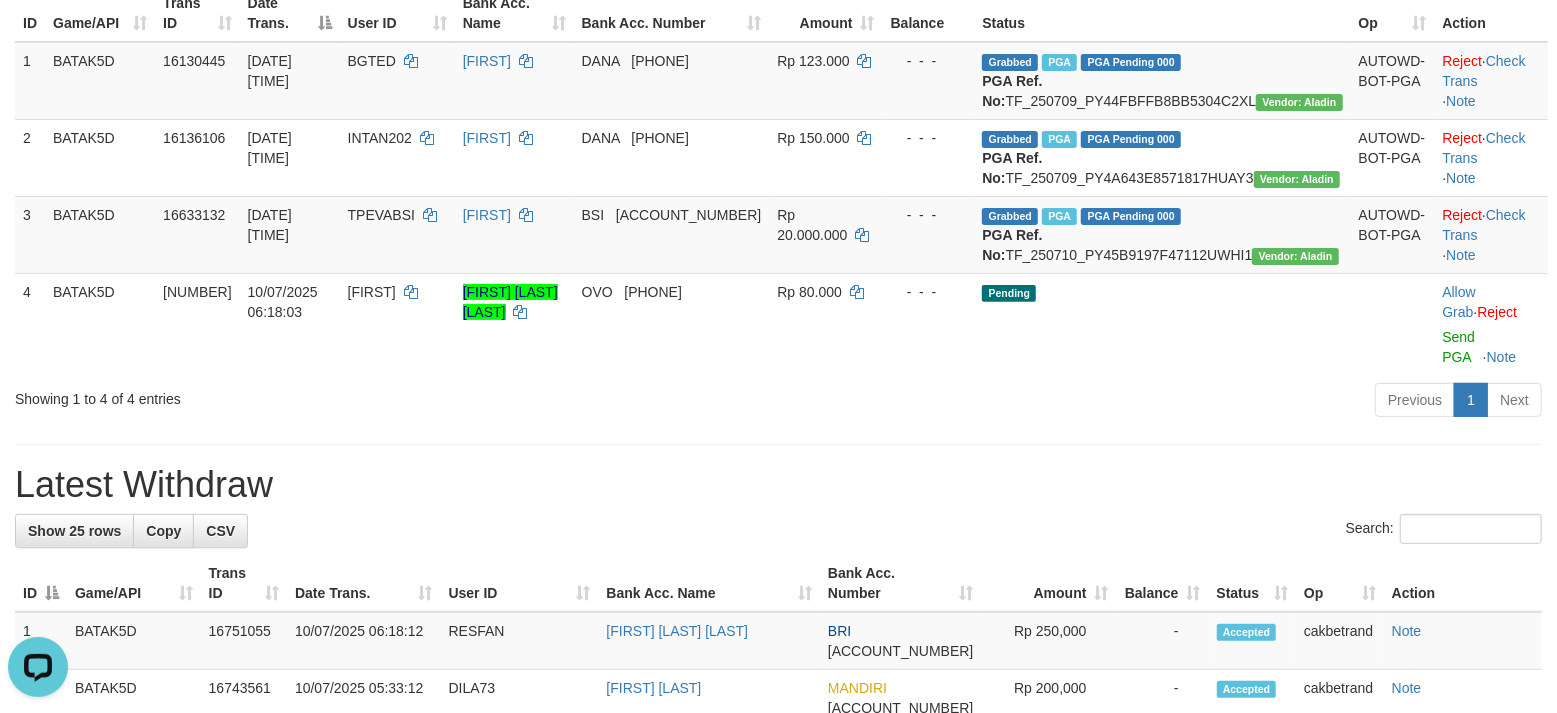 scroll, scrollTop: 666, scrollLeft: 0, axis: vertical 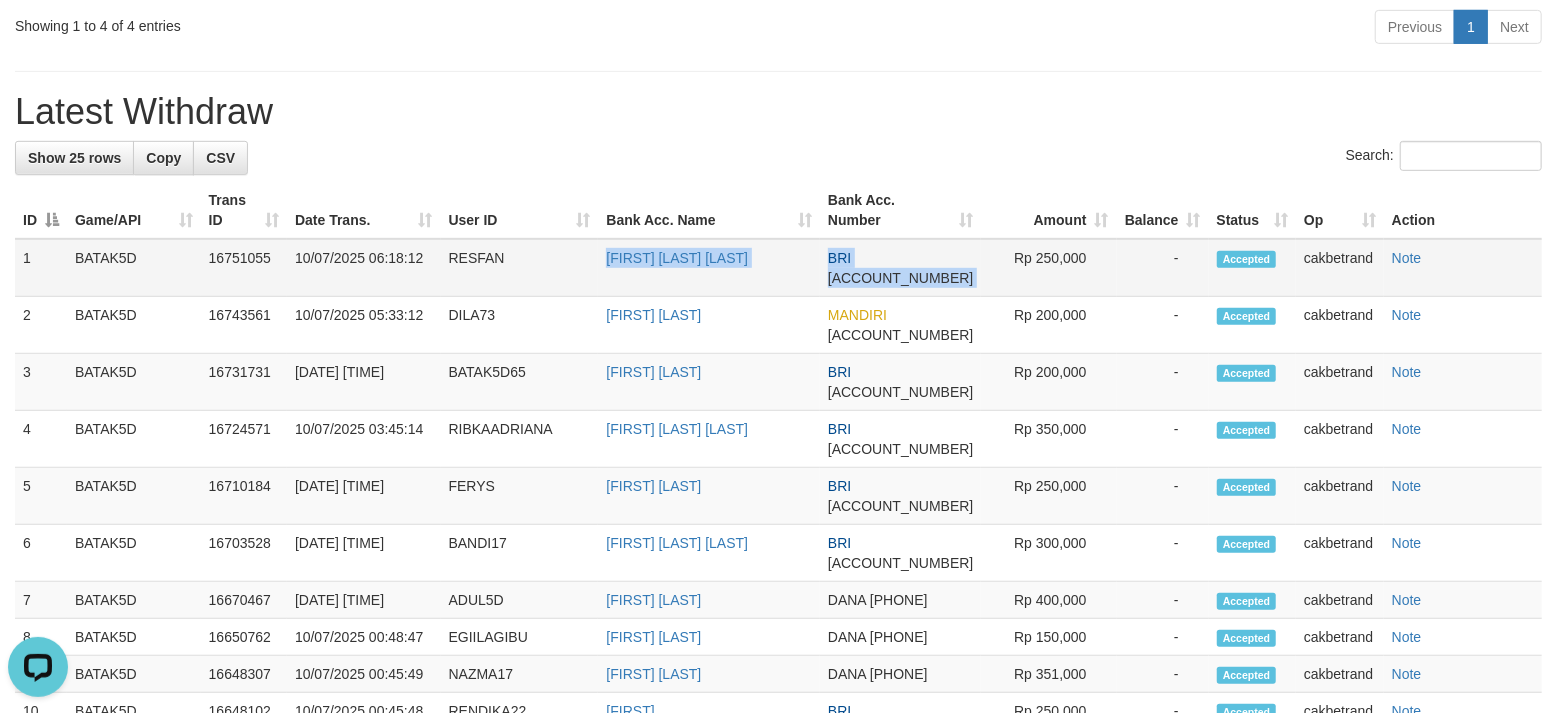 copy on "[FIRST] [LAST]
BRI
[ACCOUNT_NUMBER]" 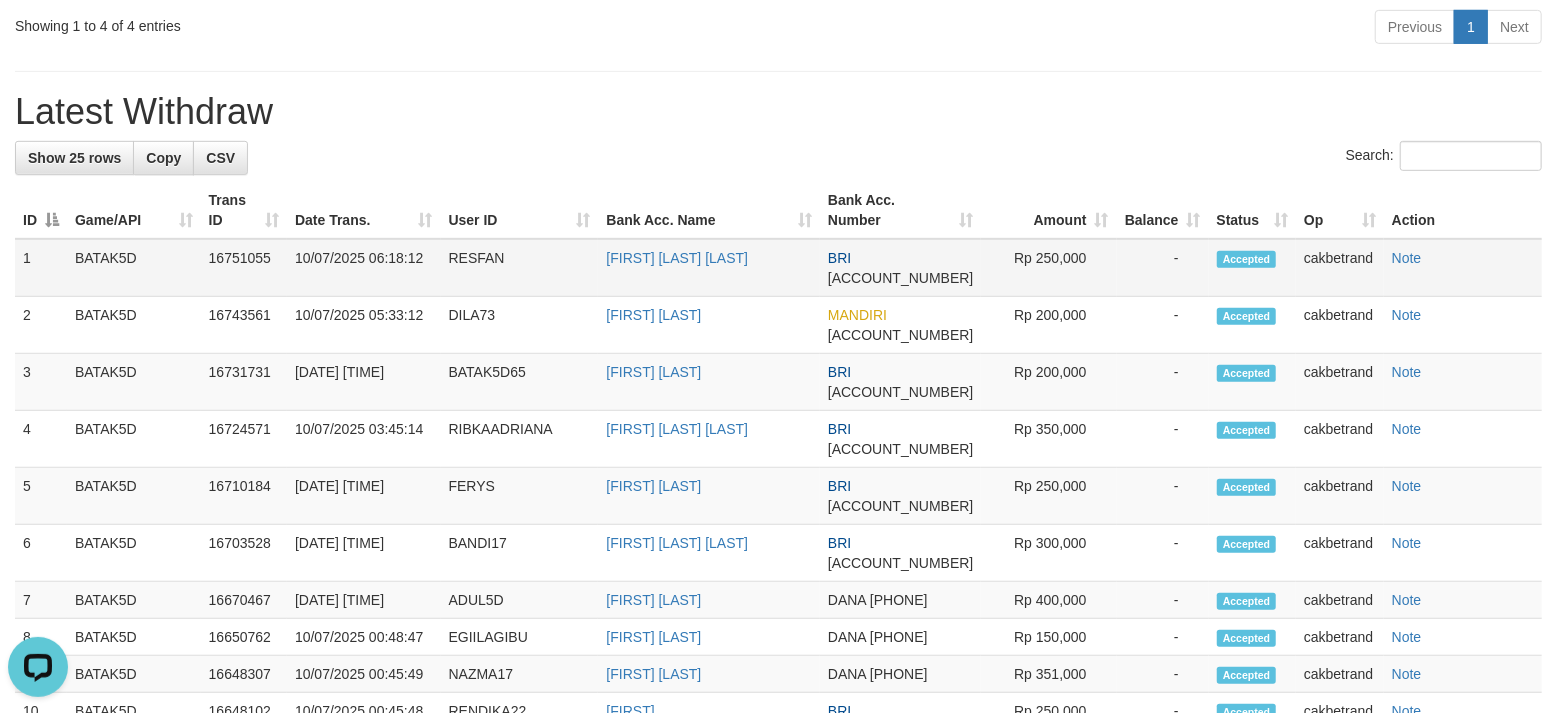 click on "RESFAN" at bounding box center [520, 268] 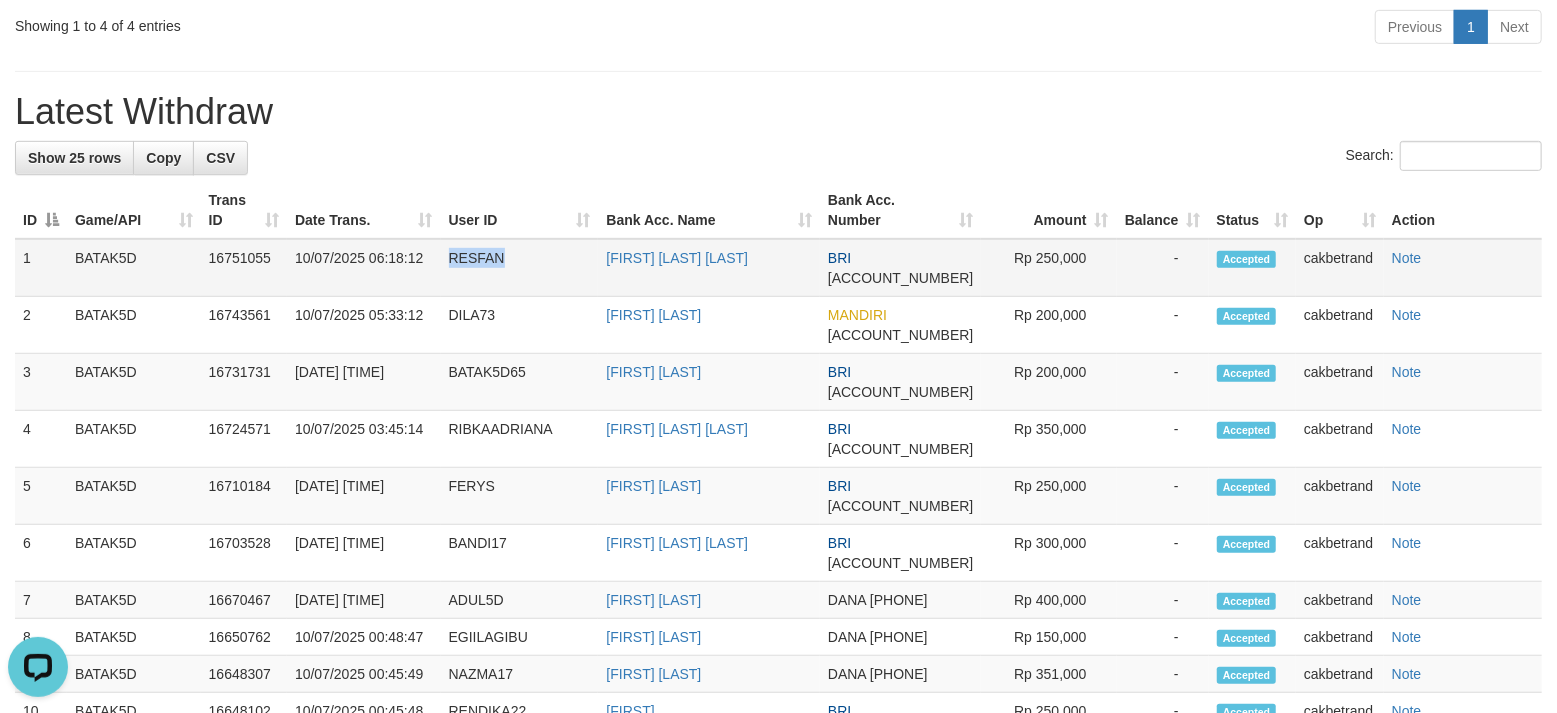 click on "RESFAN" at bounding box center (520, 268) 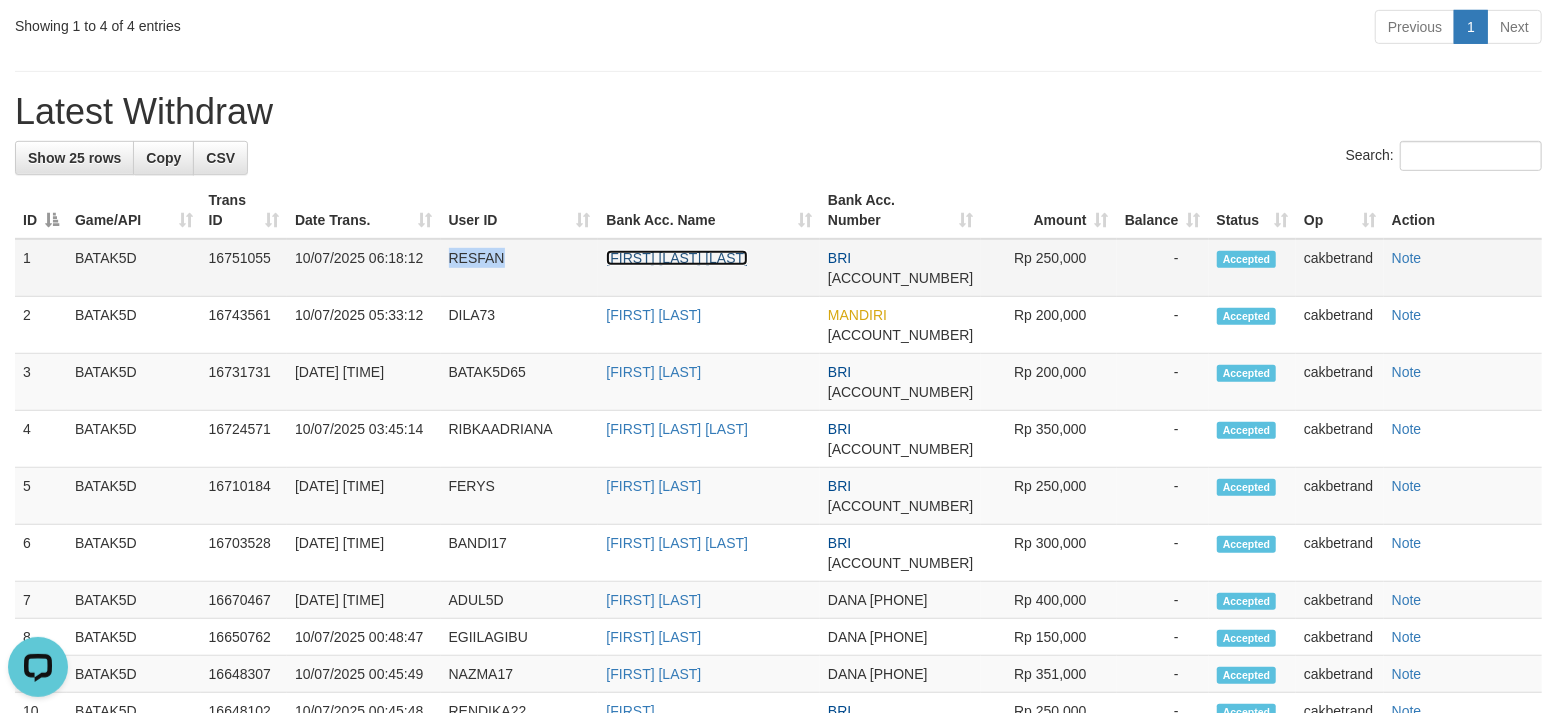 click on "[FIRST] [LAST] [LAST]" at bounding box center (677, 258) 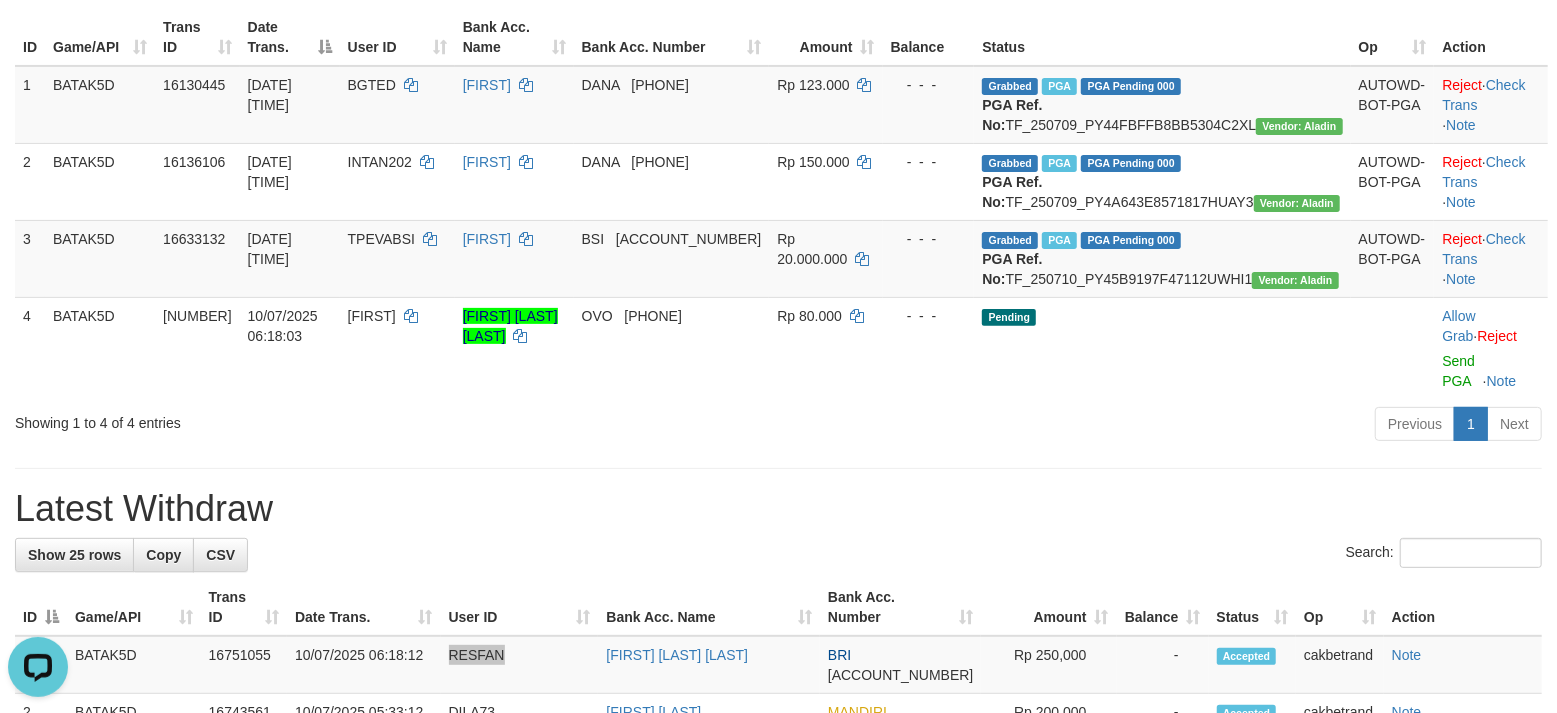 scroll, scrollTop: 266, scrollLeft: 0, axis: vertical 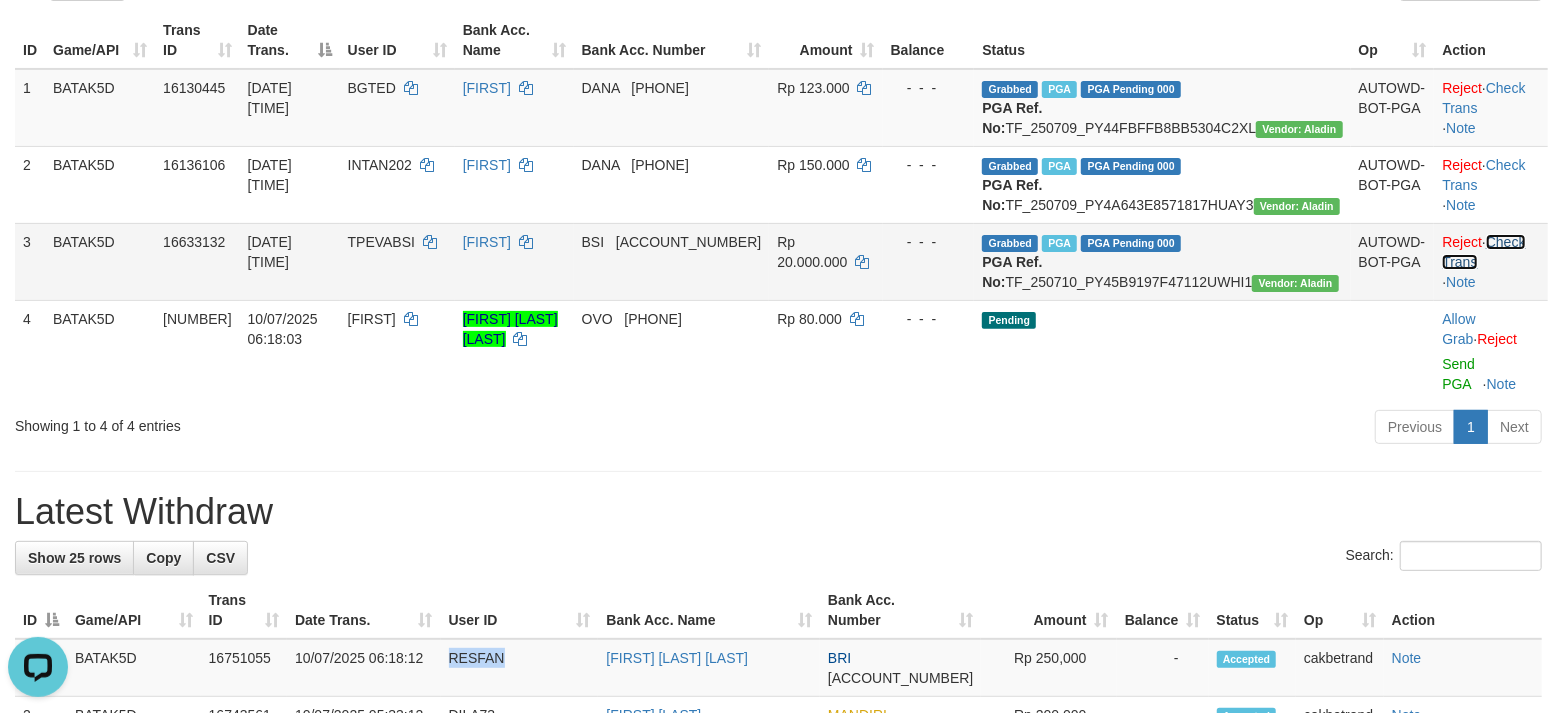click on "Check Trans" at bounding box center (411, 88) 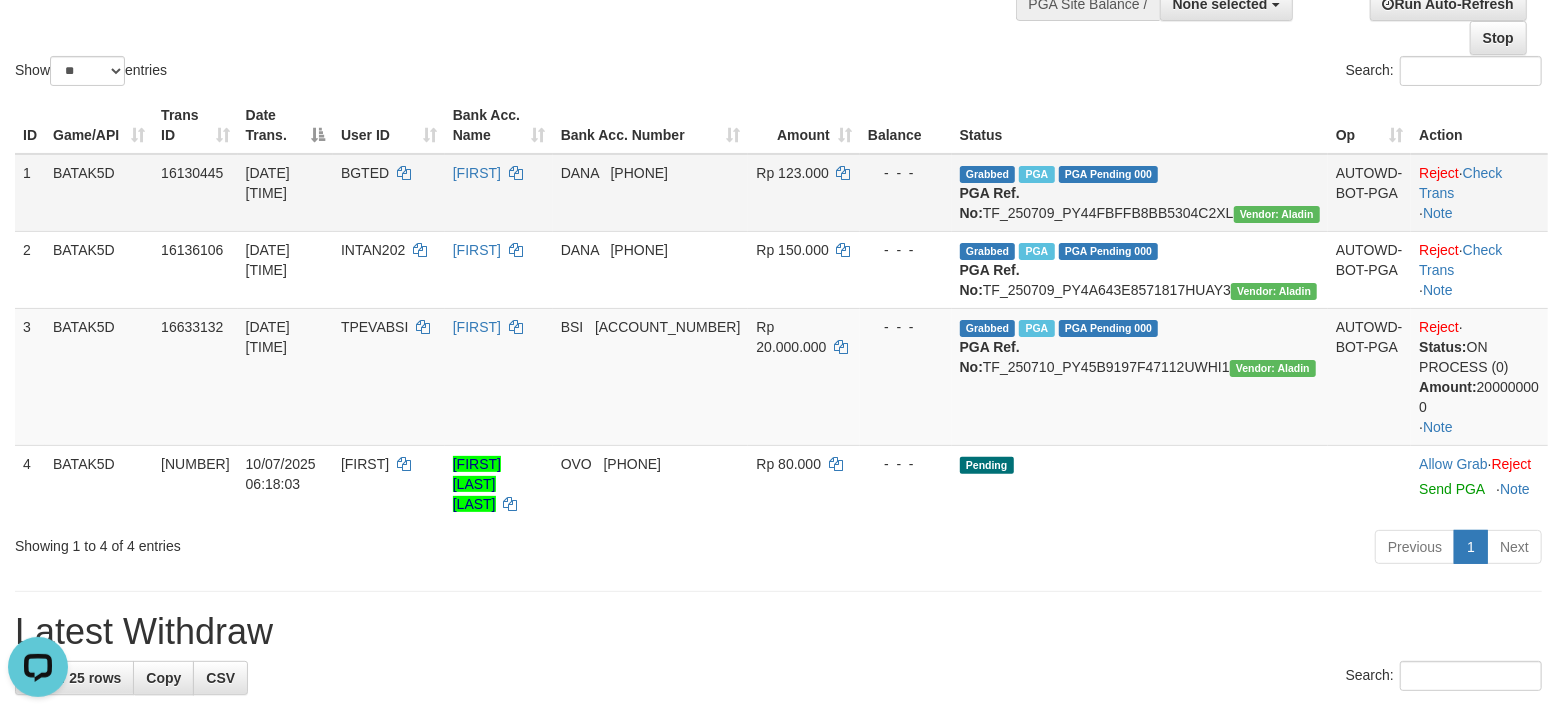 scroll, scrollTop: 133, scrollLeft: 0, axis: vertical 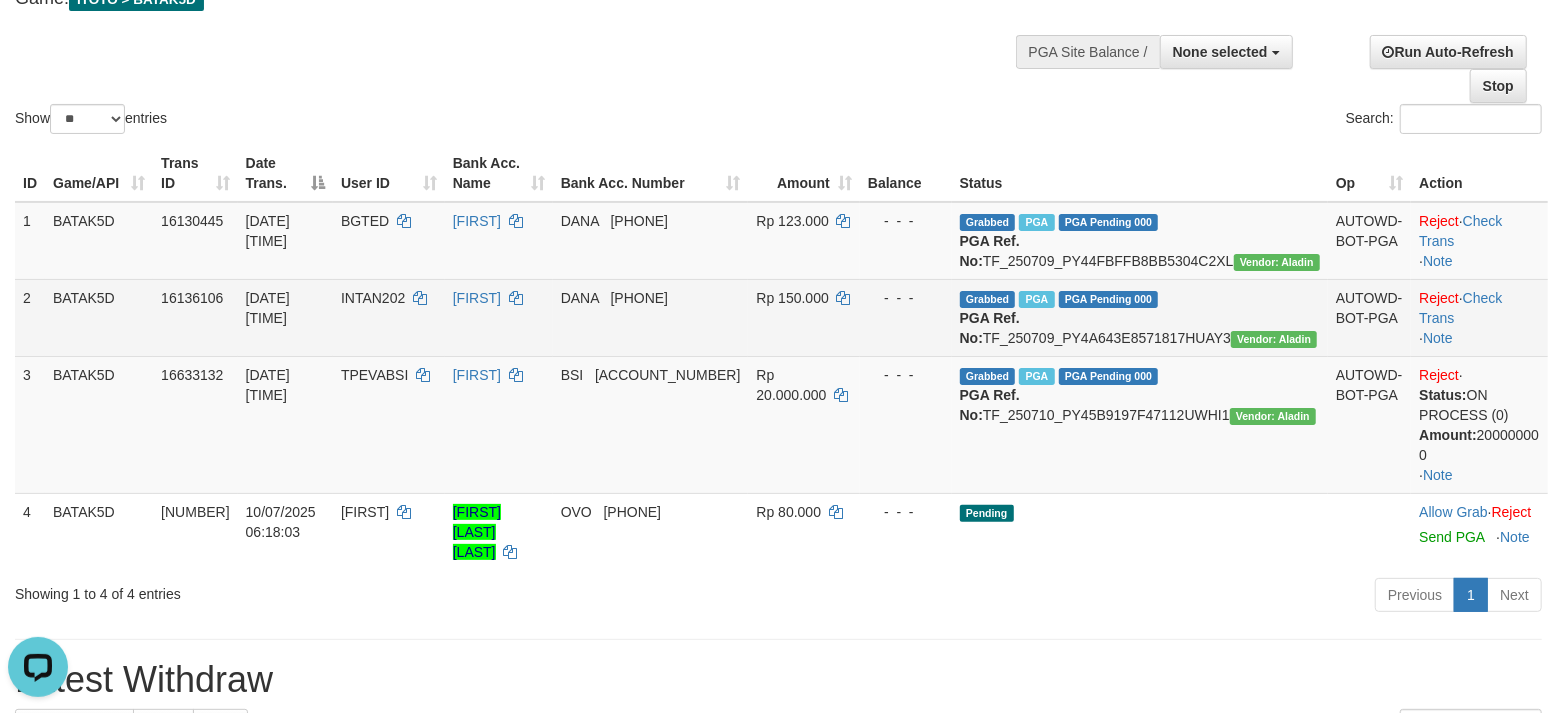 click on "Reject ·    Check Trans    ·    Note" at bounding box center [1479, 317] 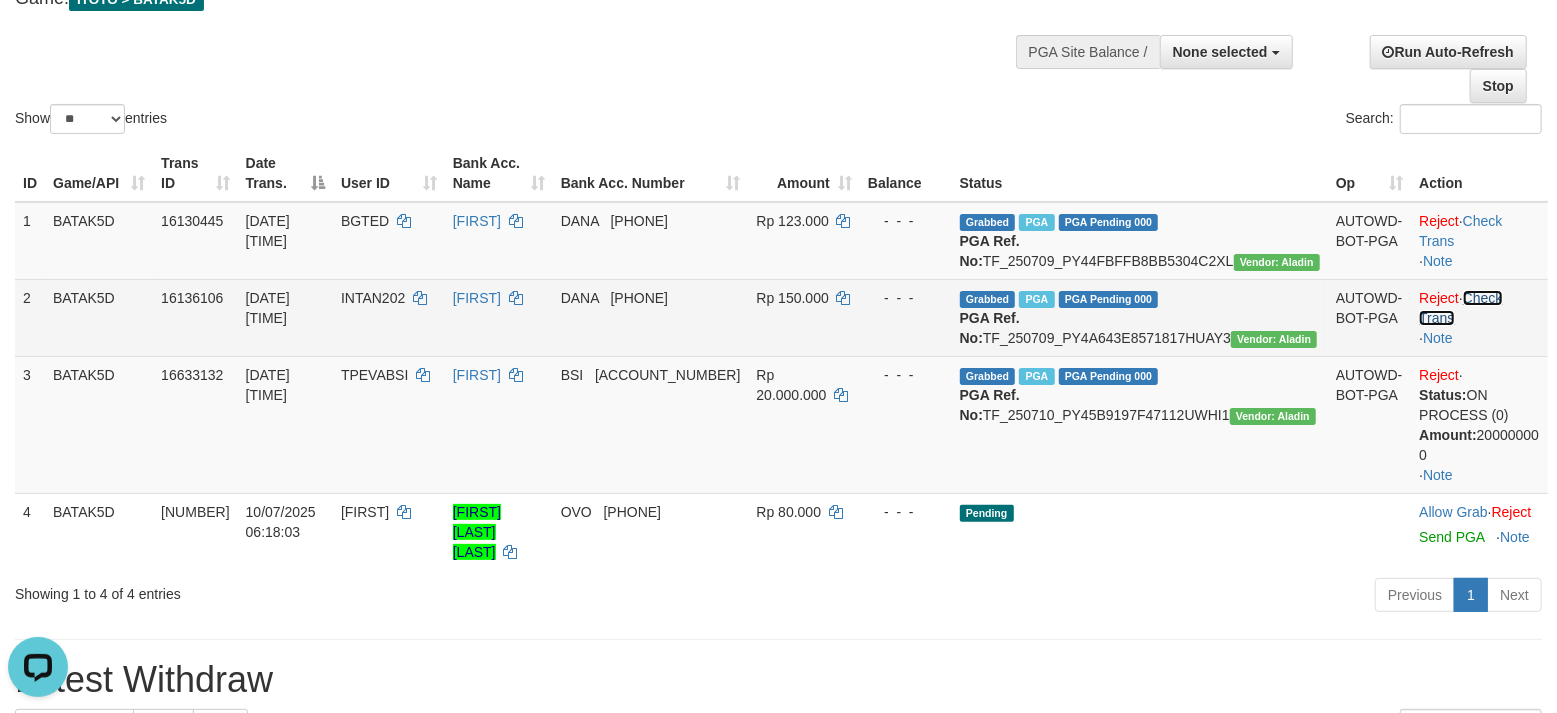 click on "Check Trans" at bounding box center (420, 298) 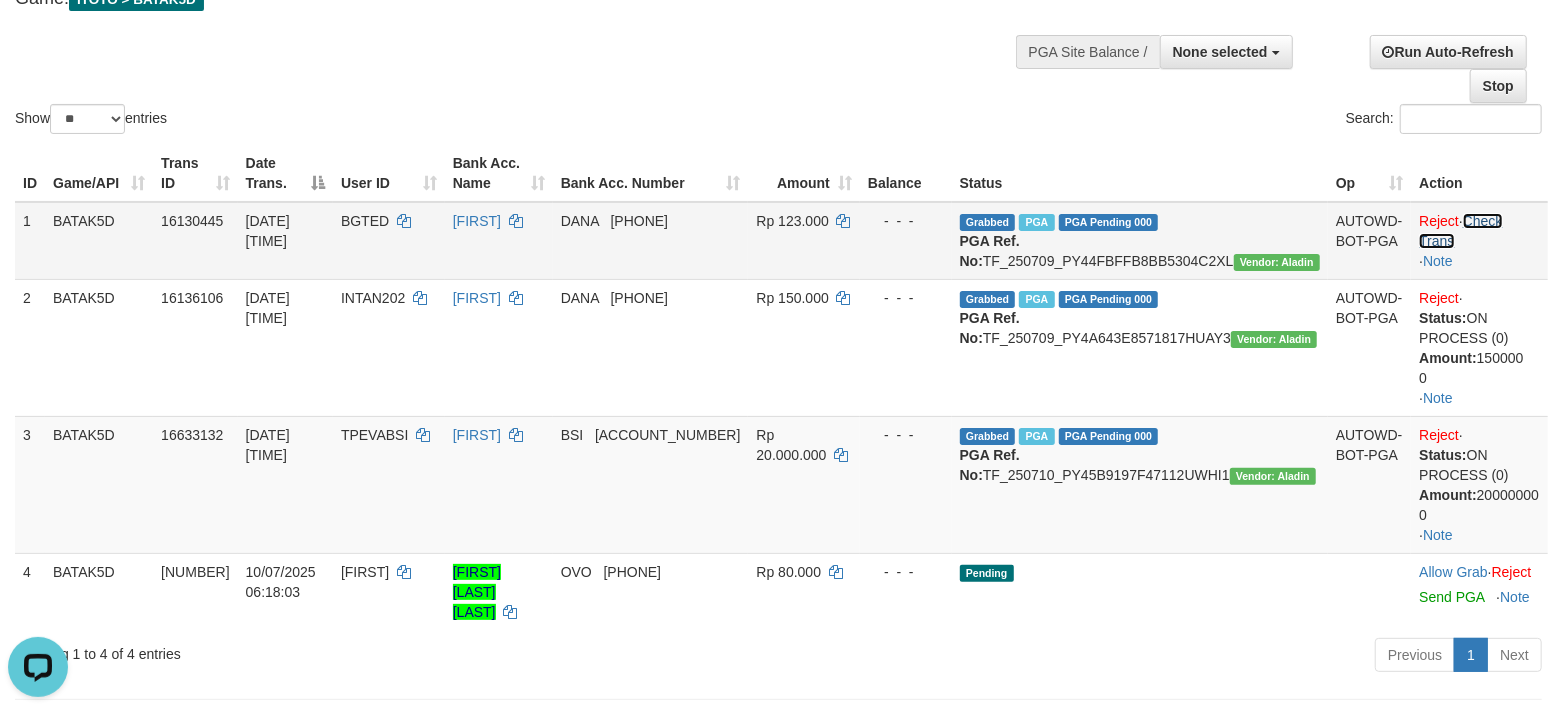 click on "Check Trans" at bounding box center [404, 221] 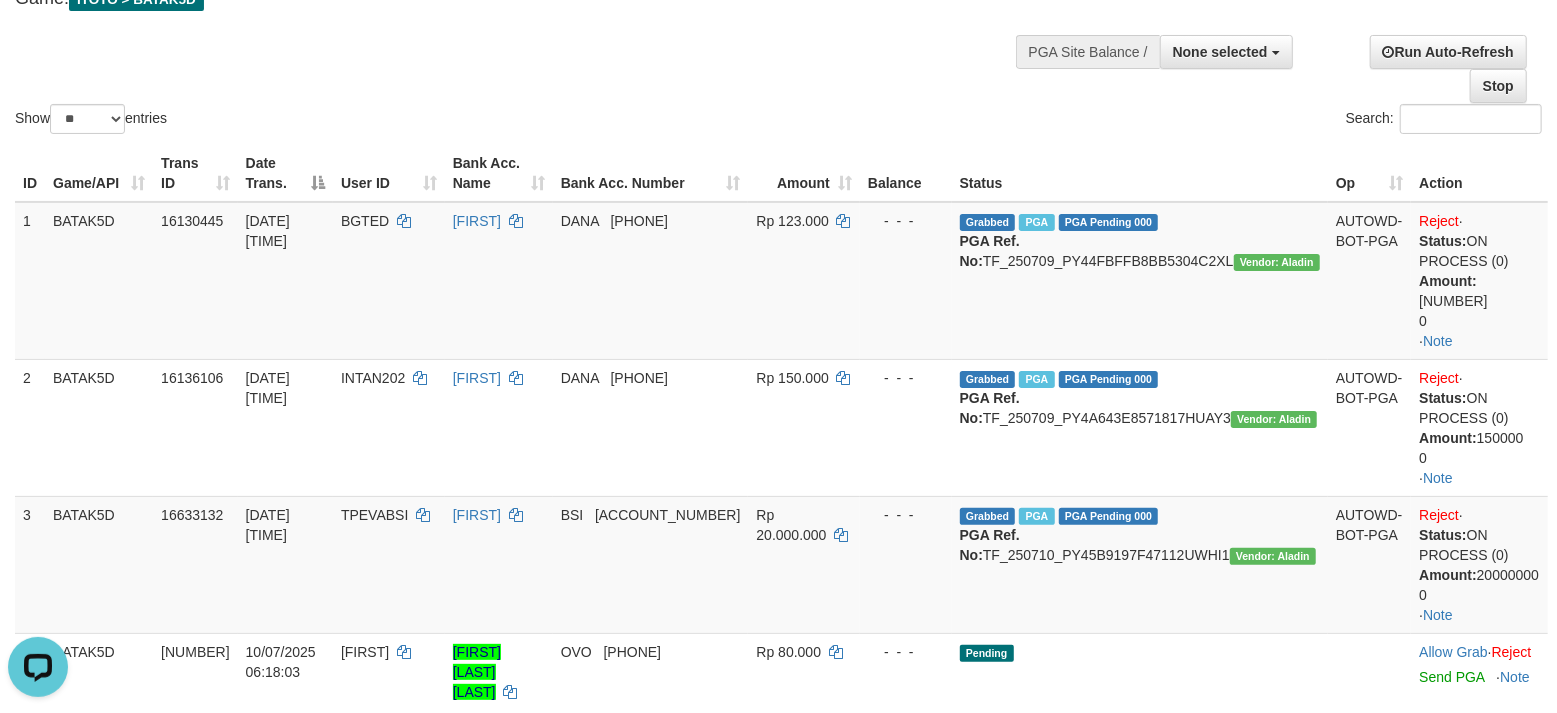 click on "Show  ** ** ** ***  entries Search:" at bounding box center [778, 28] 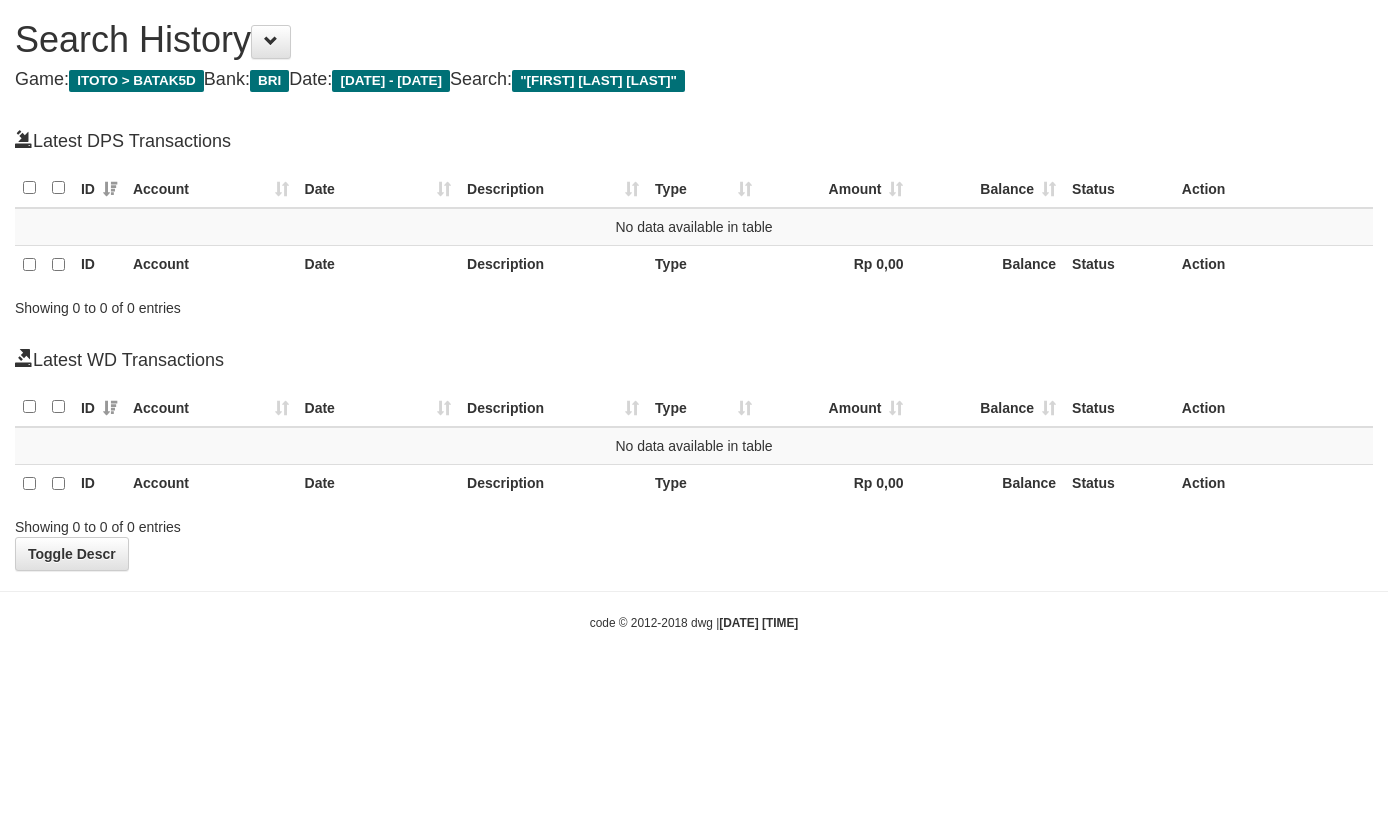 scroll, scrollTop: 0, scrollLeft: 0, axis: both 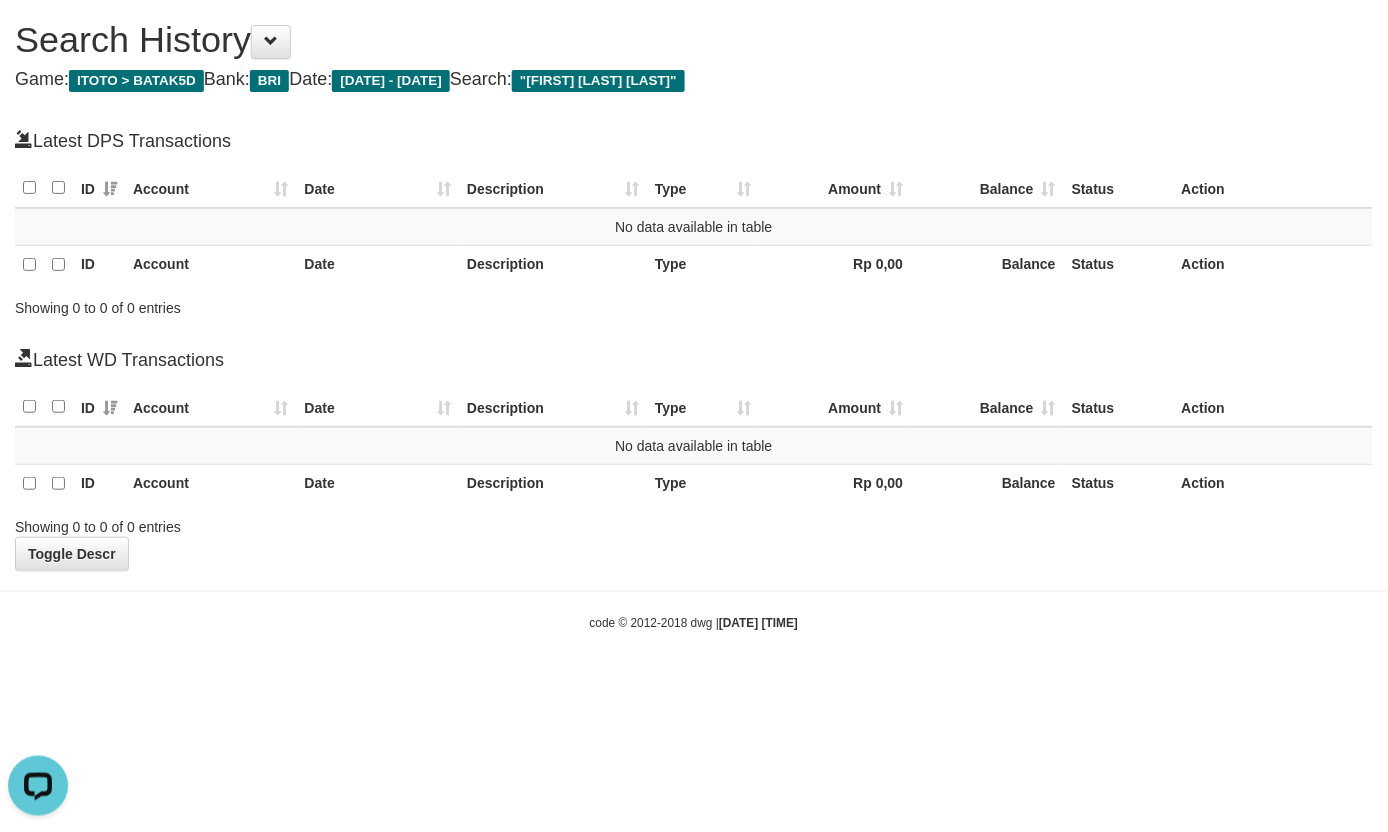 drag, startPoint x: 643, startPoint y: 588, endPoint x: 1164, endPoint y: 172, distance: 666.70605 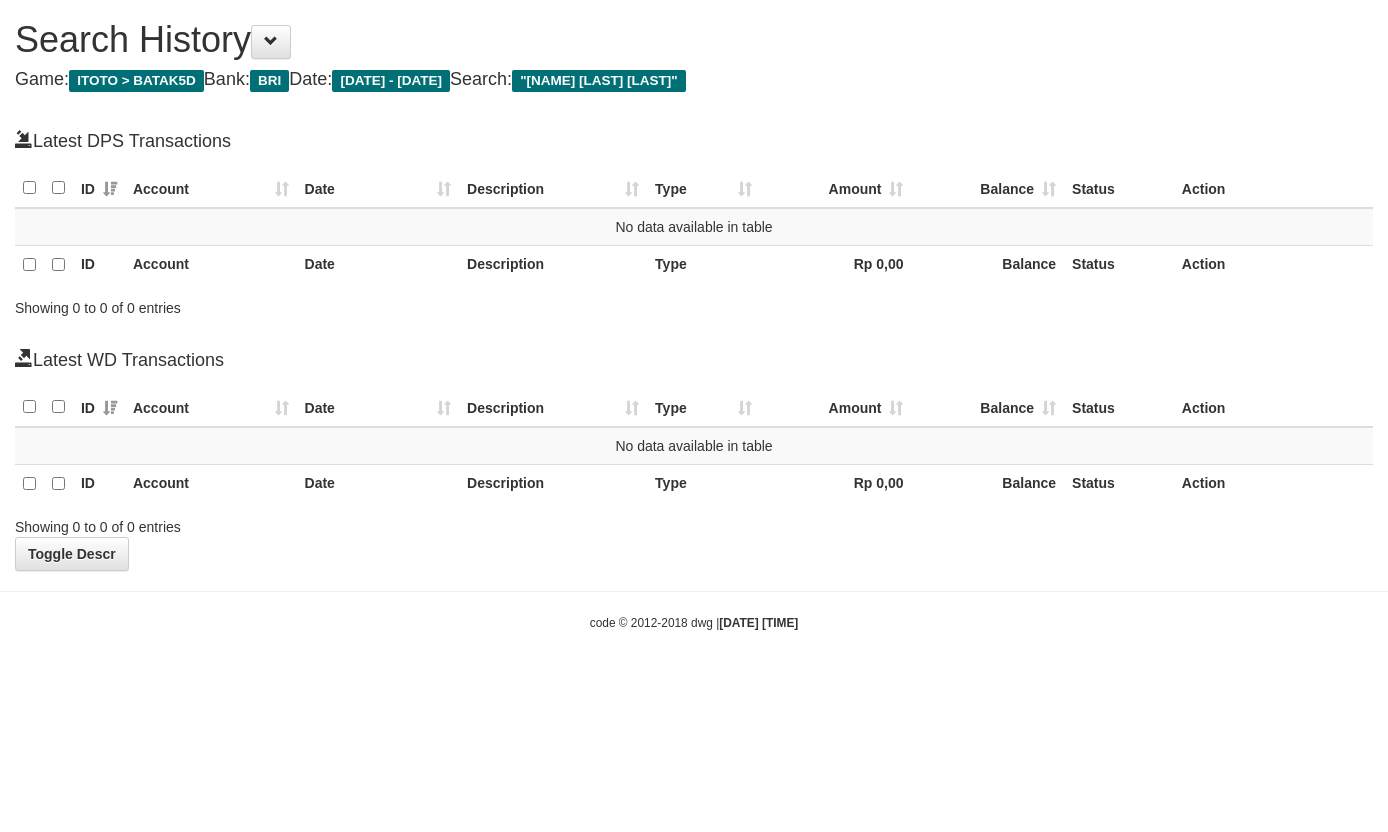 scroll, scrollTop: 0, scrollLeft: 0, axis: both 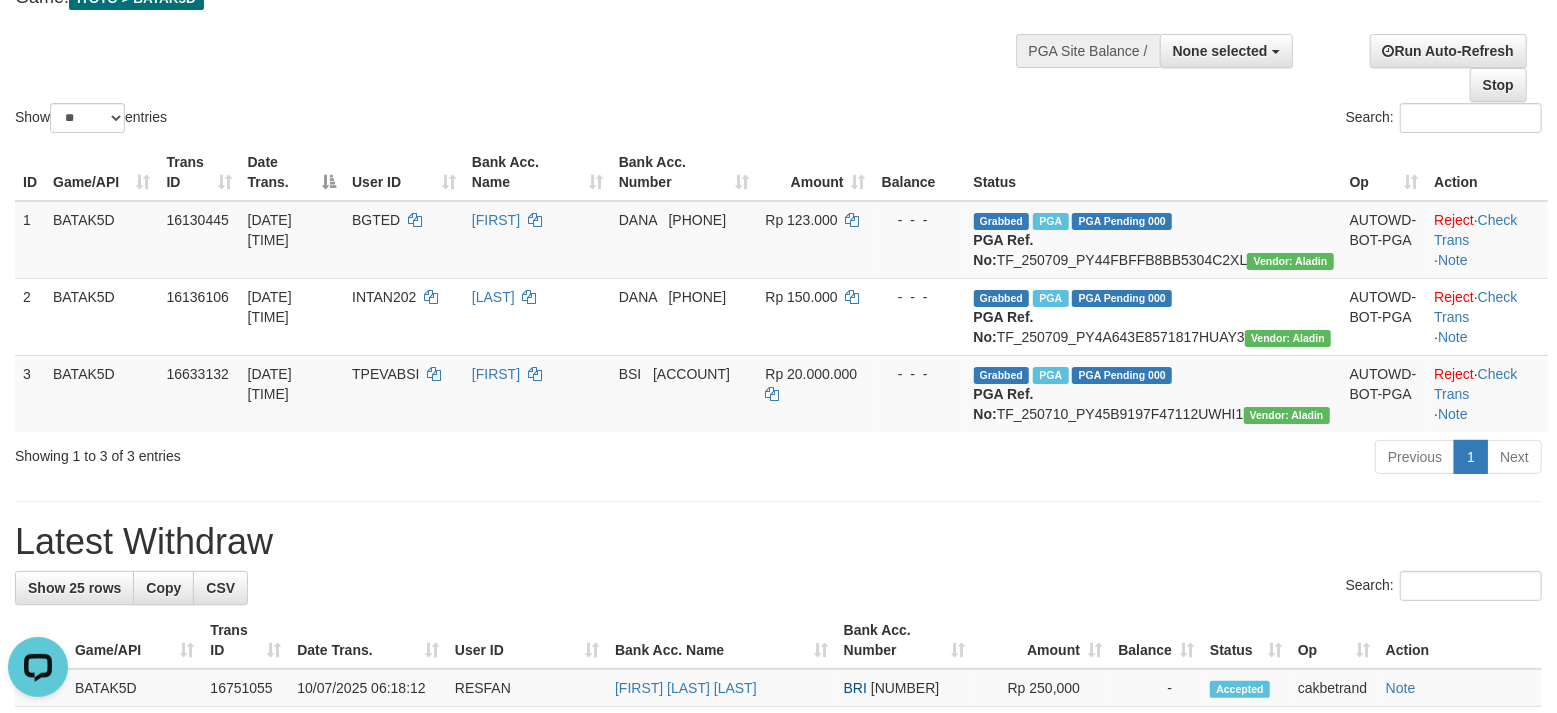 click on "Previous 1 Next" at bounding box center [1103, 459] 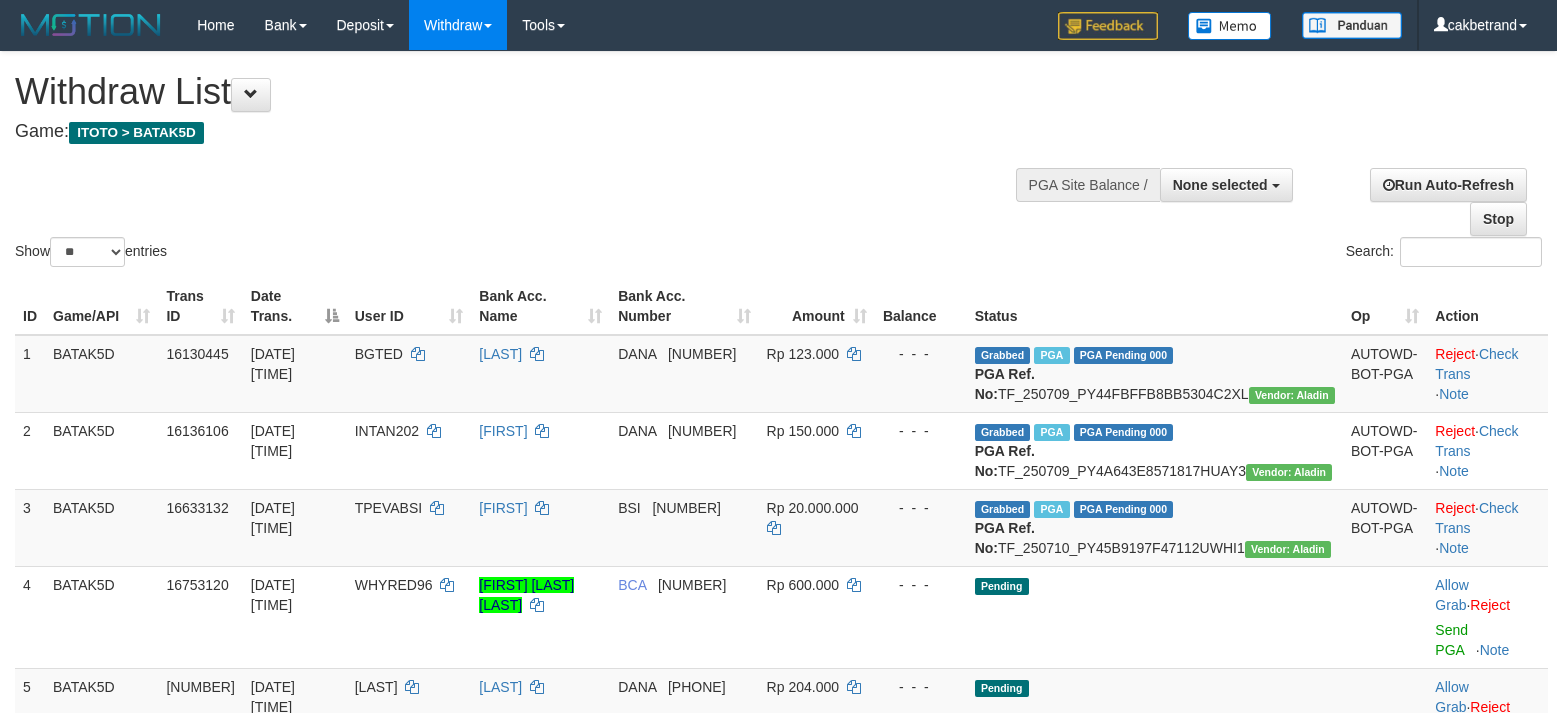 scroll, scrollTop: 136, scrollLeft: 0, axis: vertical 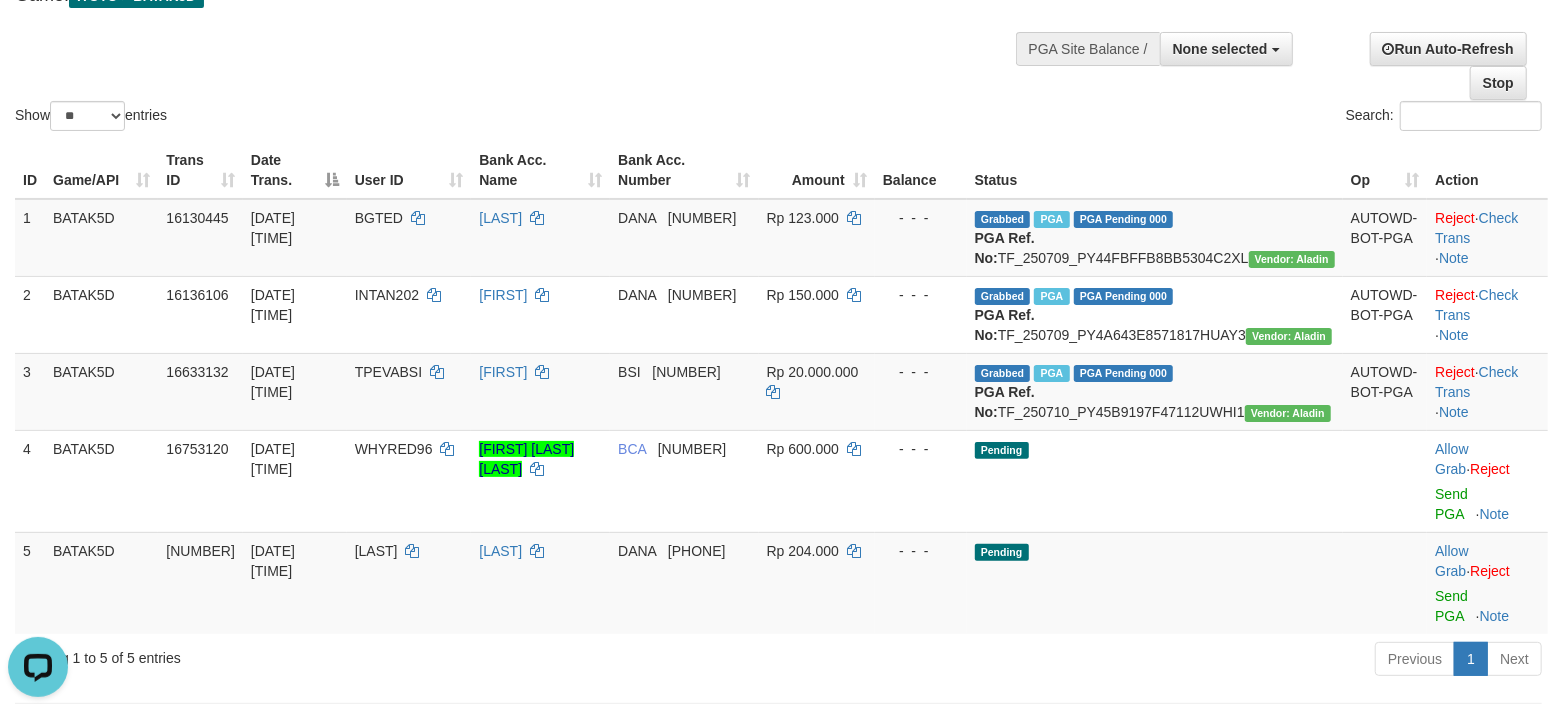 click on "Search:" at bounding box center [1168, 118] 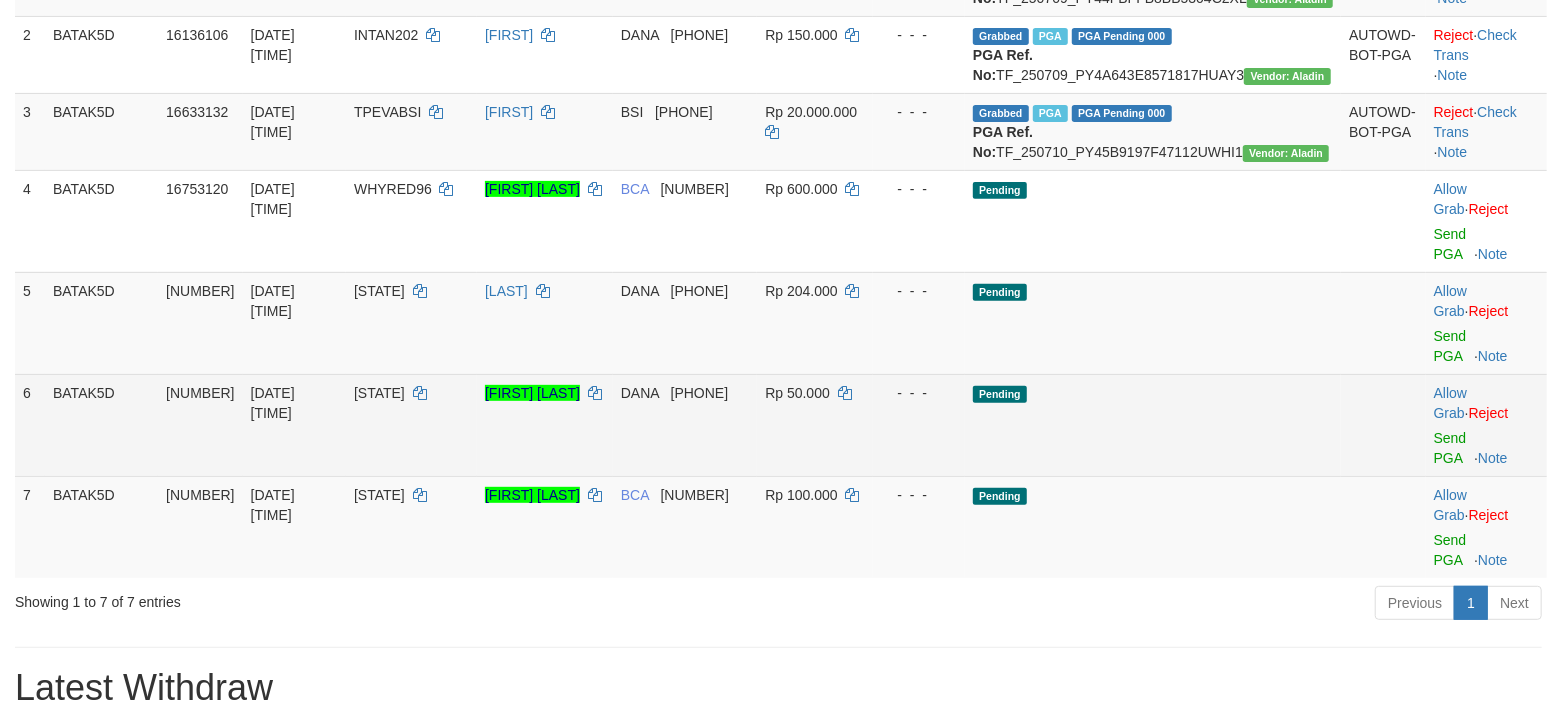 scroll, scrollTop: 404, scrollLeft: 0, axis: vertical 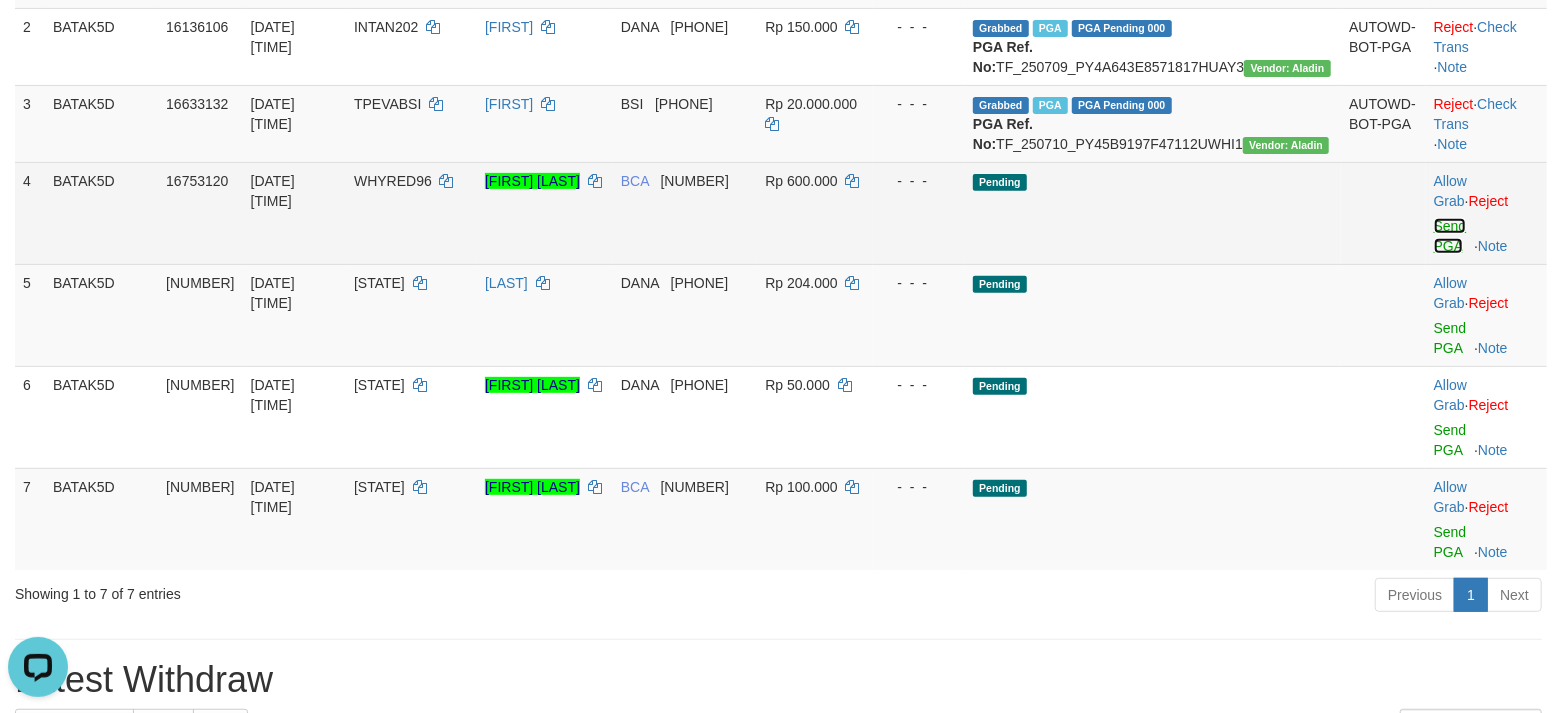 click on "Send PGA" at bounding box center [1450, 236] 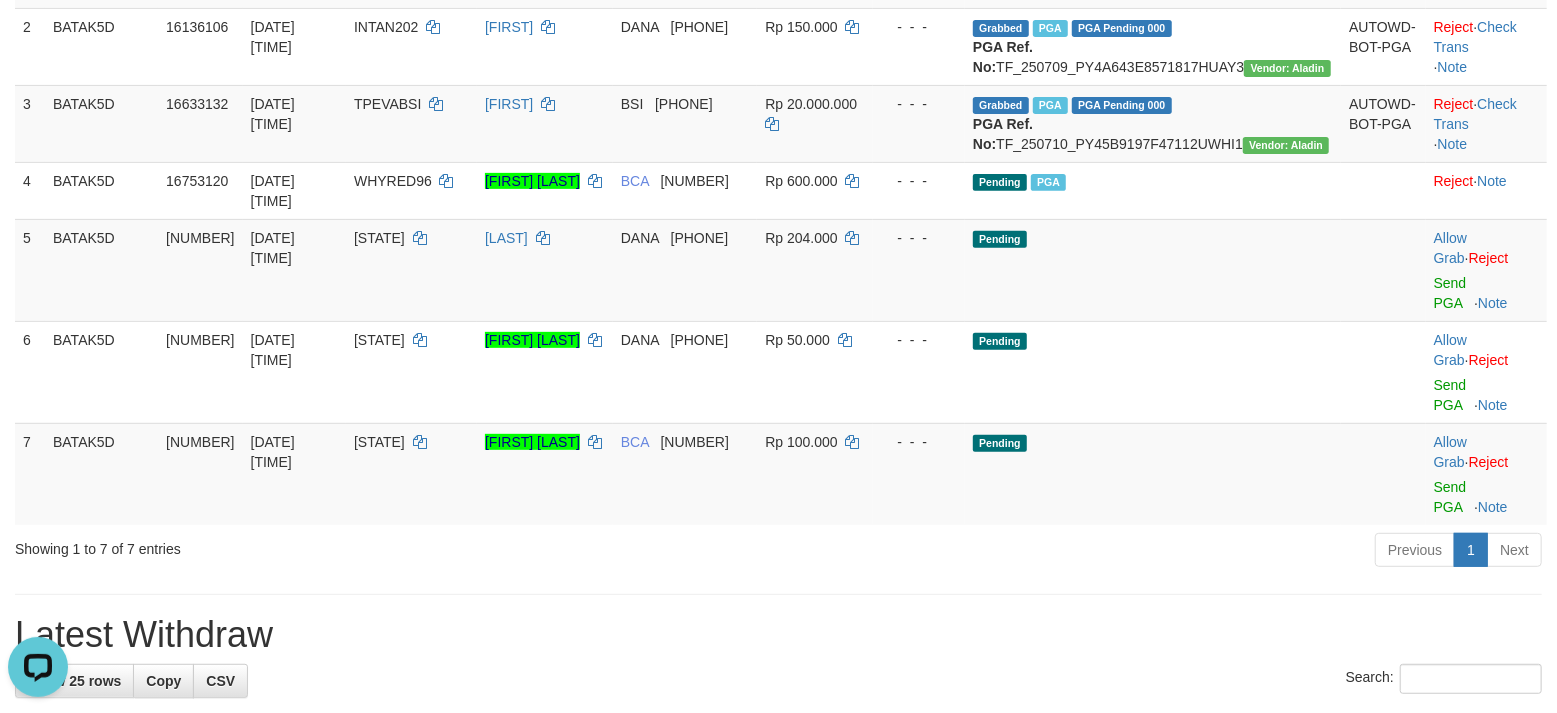 click on "**********" at bounding box center [778, 559] 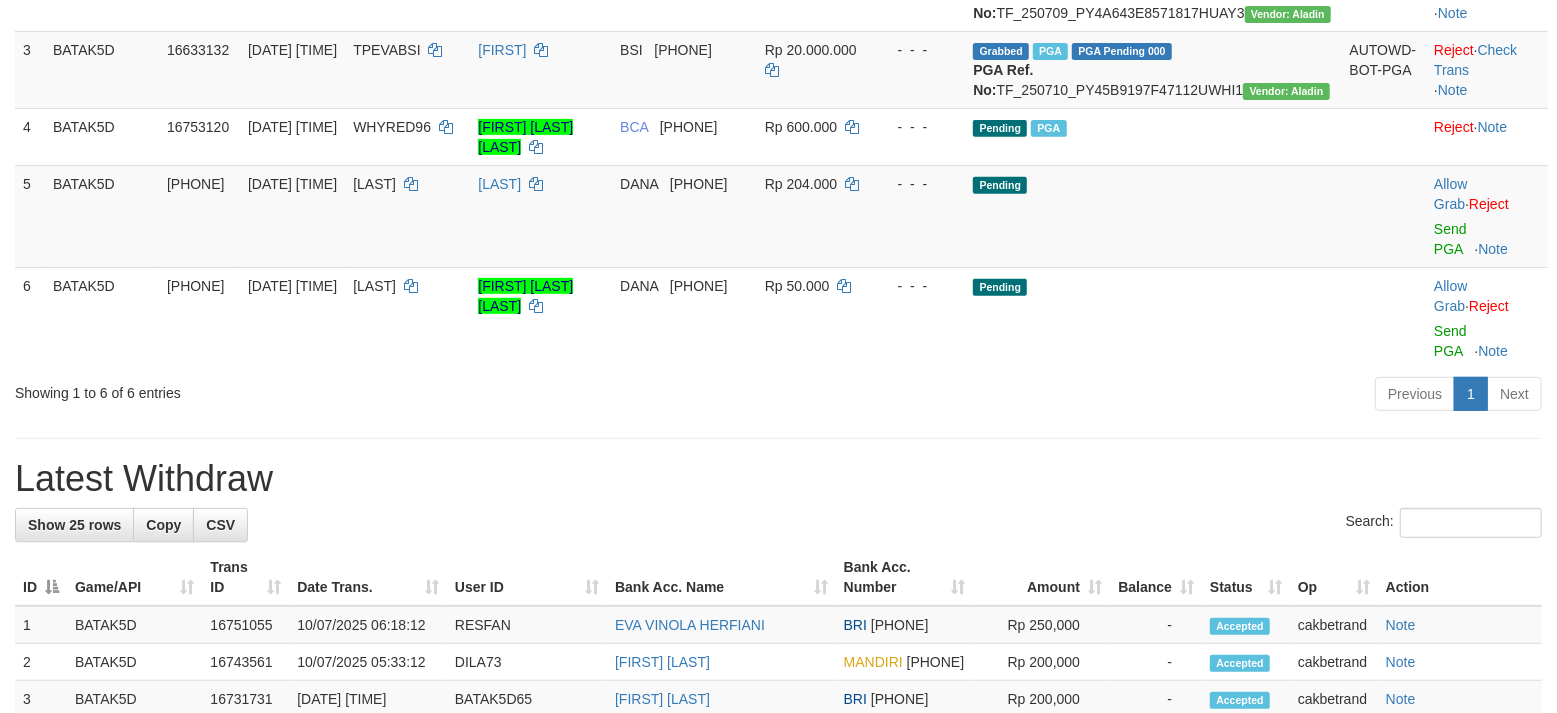 scroll, scrollTop: 404, scrollLeft: 0, axis: vertical 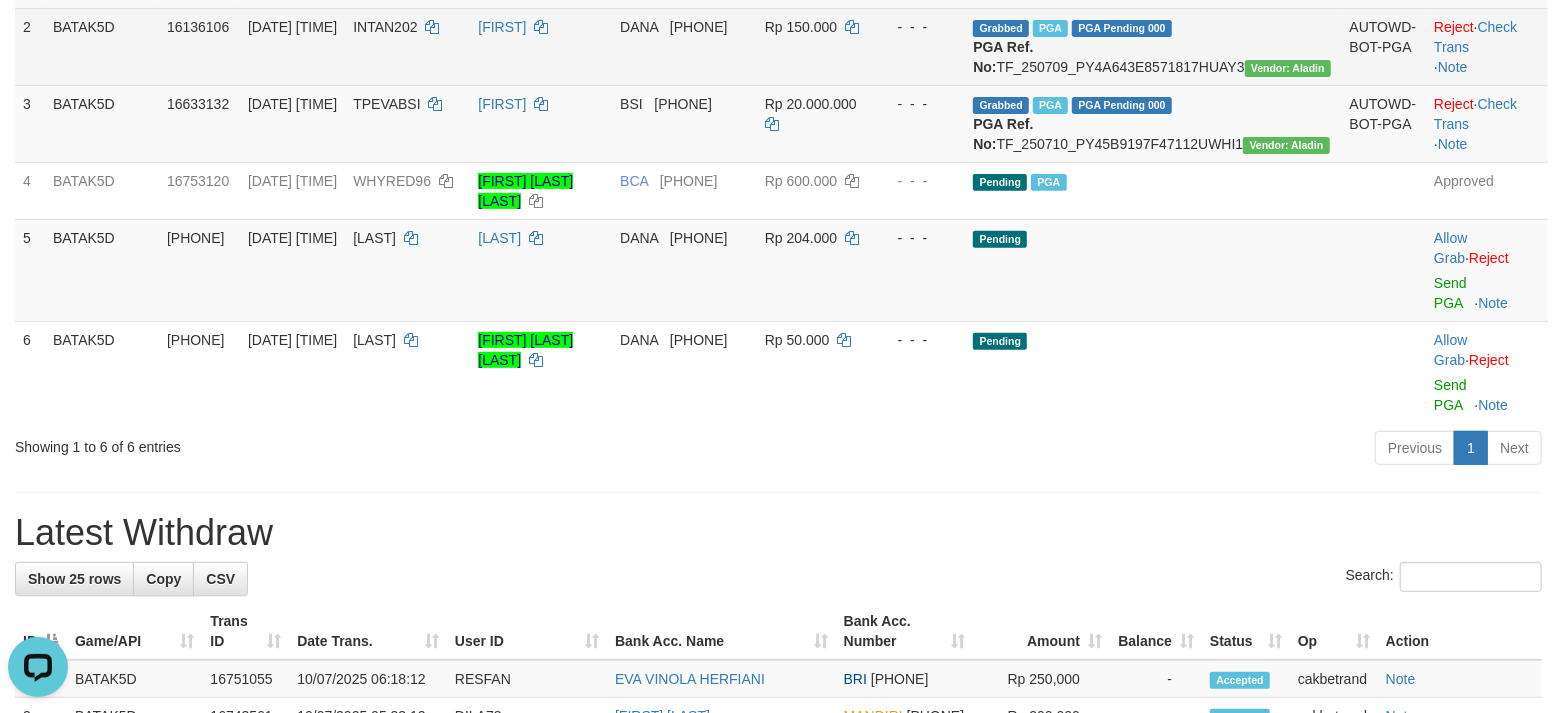 click on "Reject ·    Check Trans    ·    Note" at bounding box center (1487, 46) 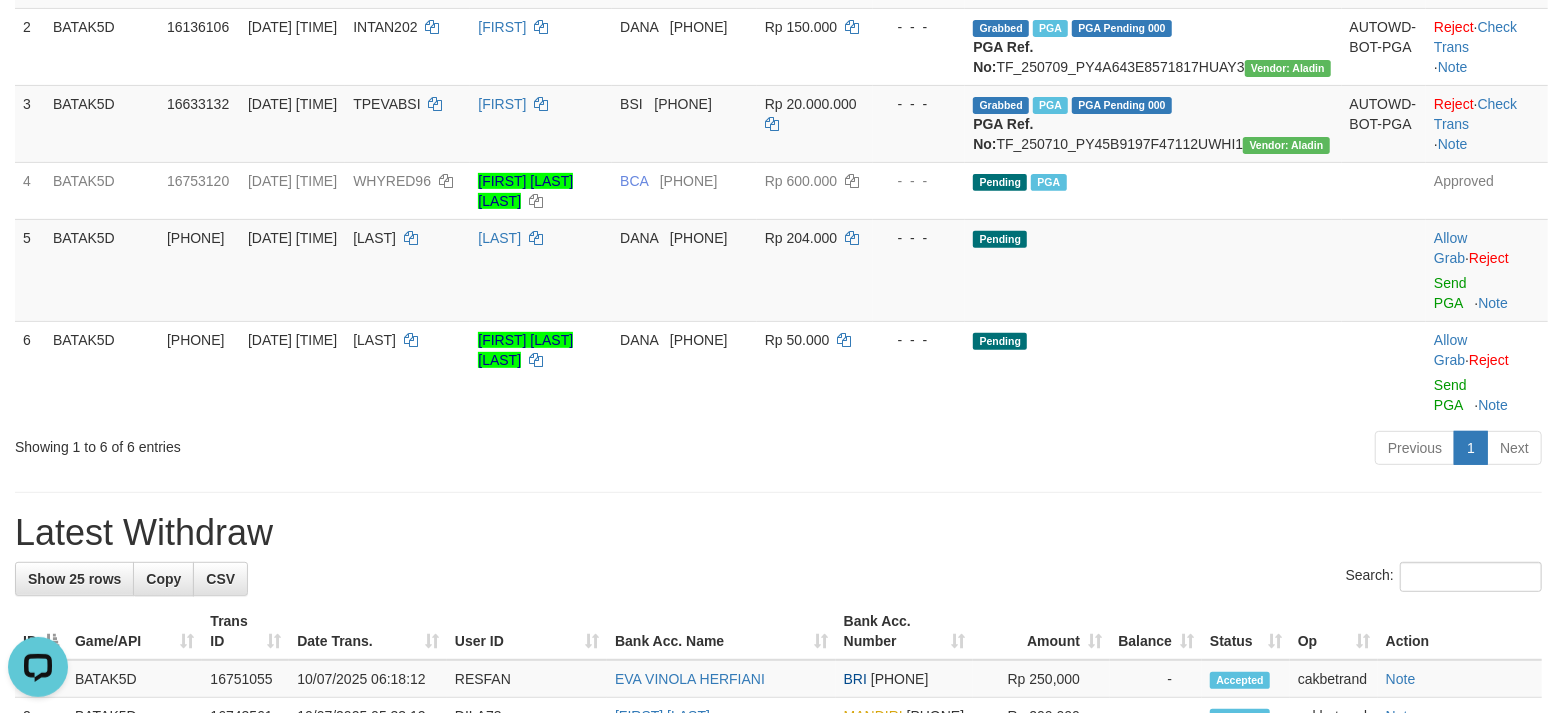 click on "**********" at bounding box center (778, 498) 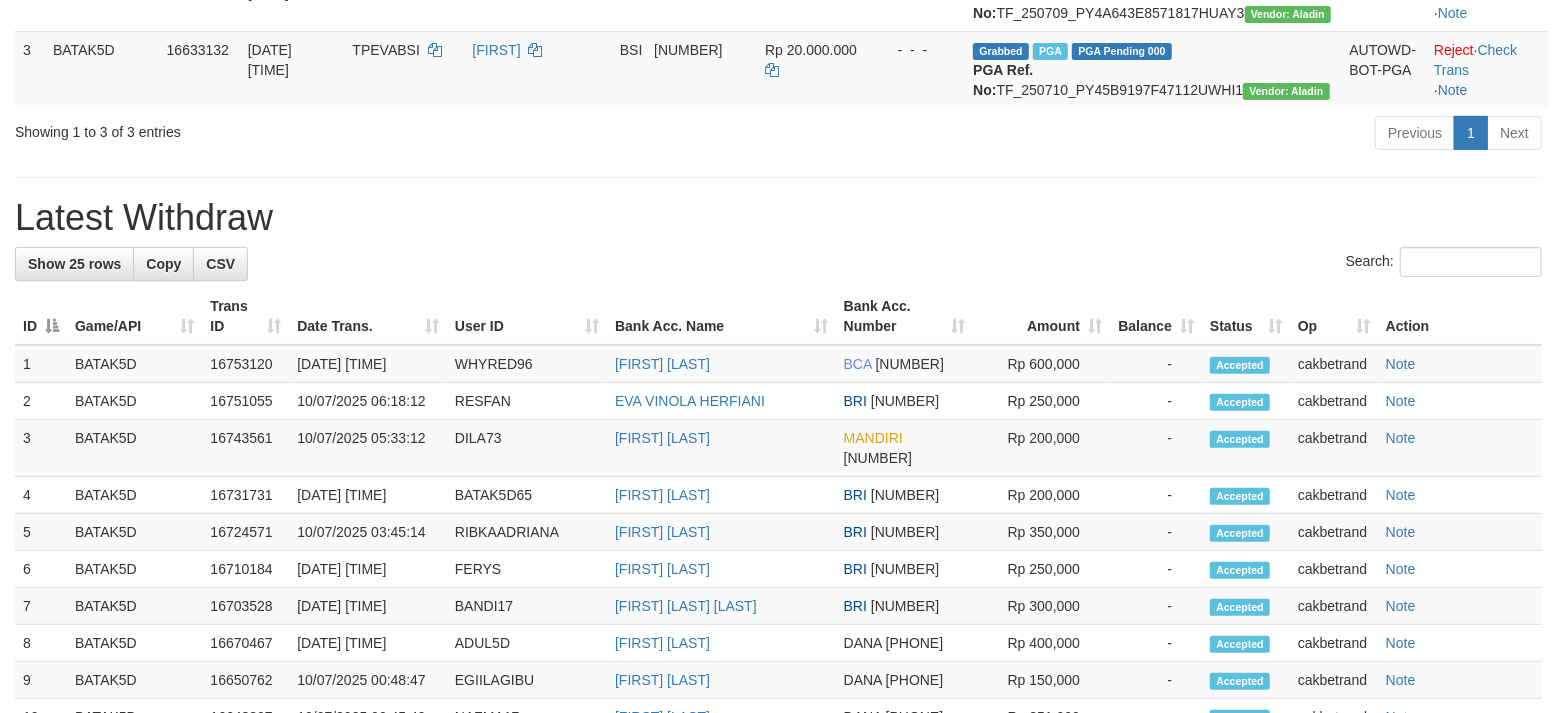 scroll, scrollTop: 404, scrollLeft: 0, axis: vertical 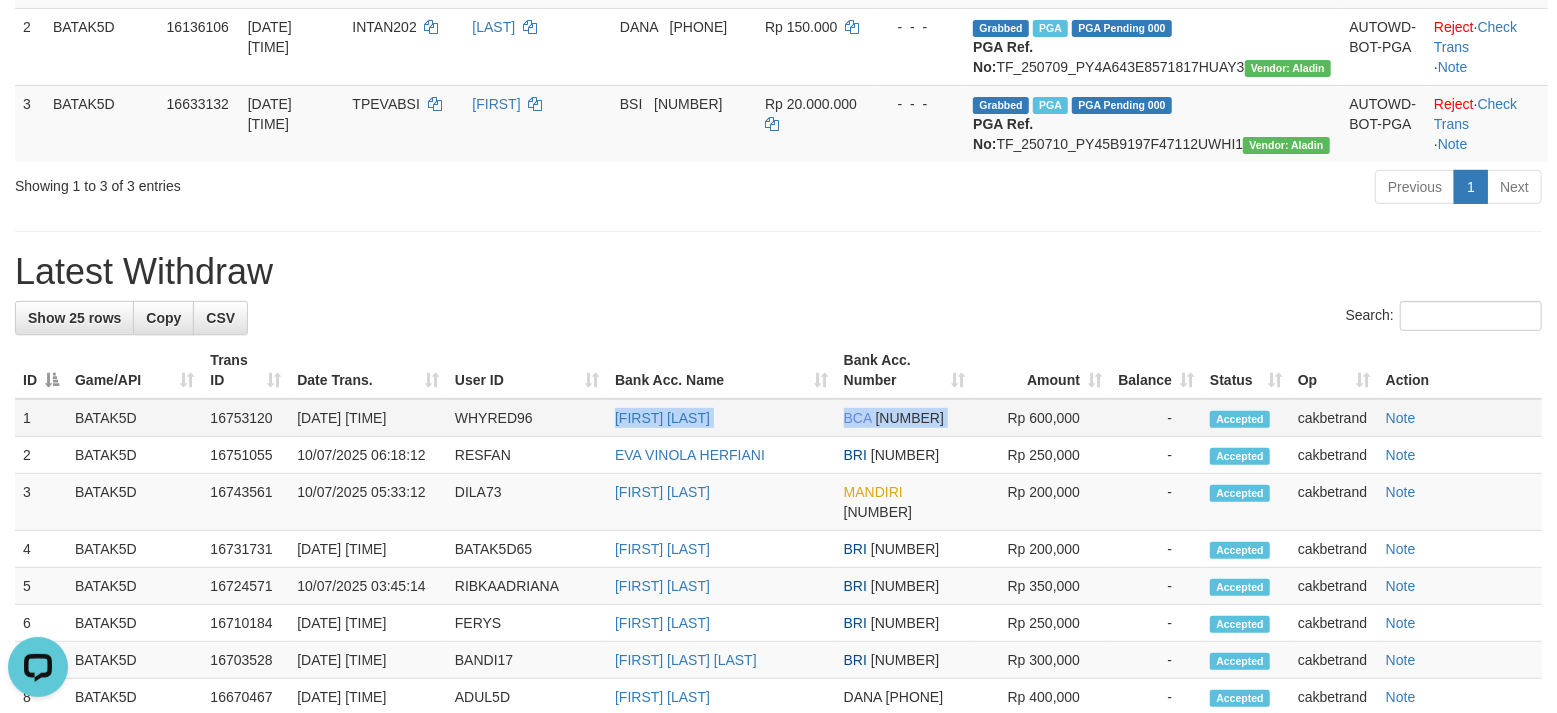 copy on "[FIRST] [LAST]
BCA
[NUMBER]" 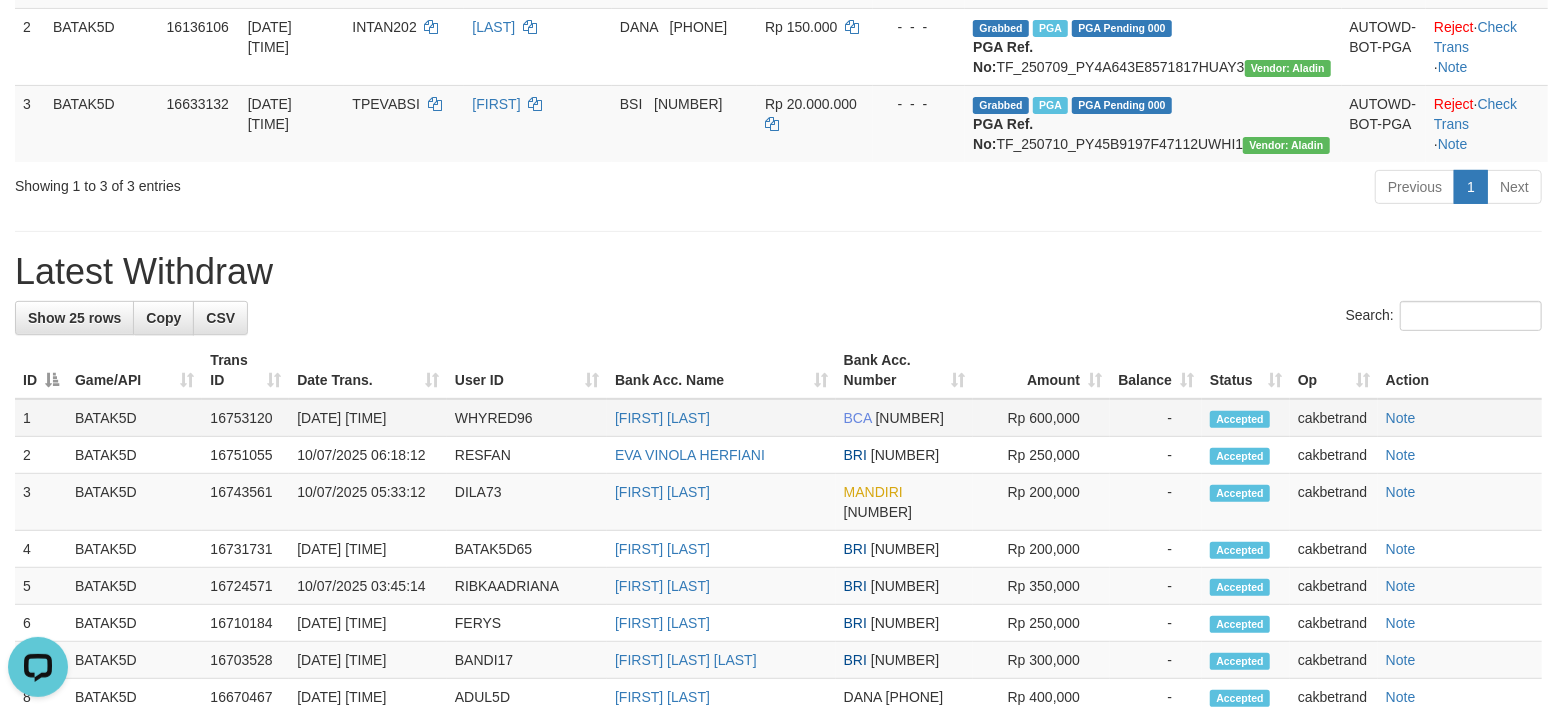 click on "WHYRED96" at bounding box center (527, 418) 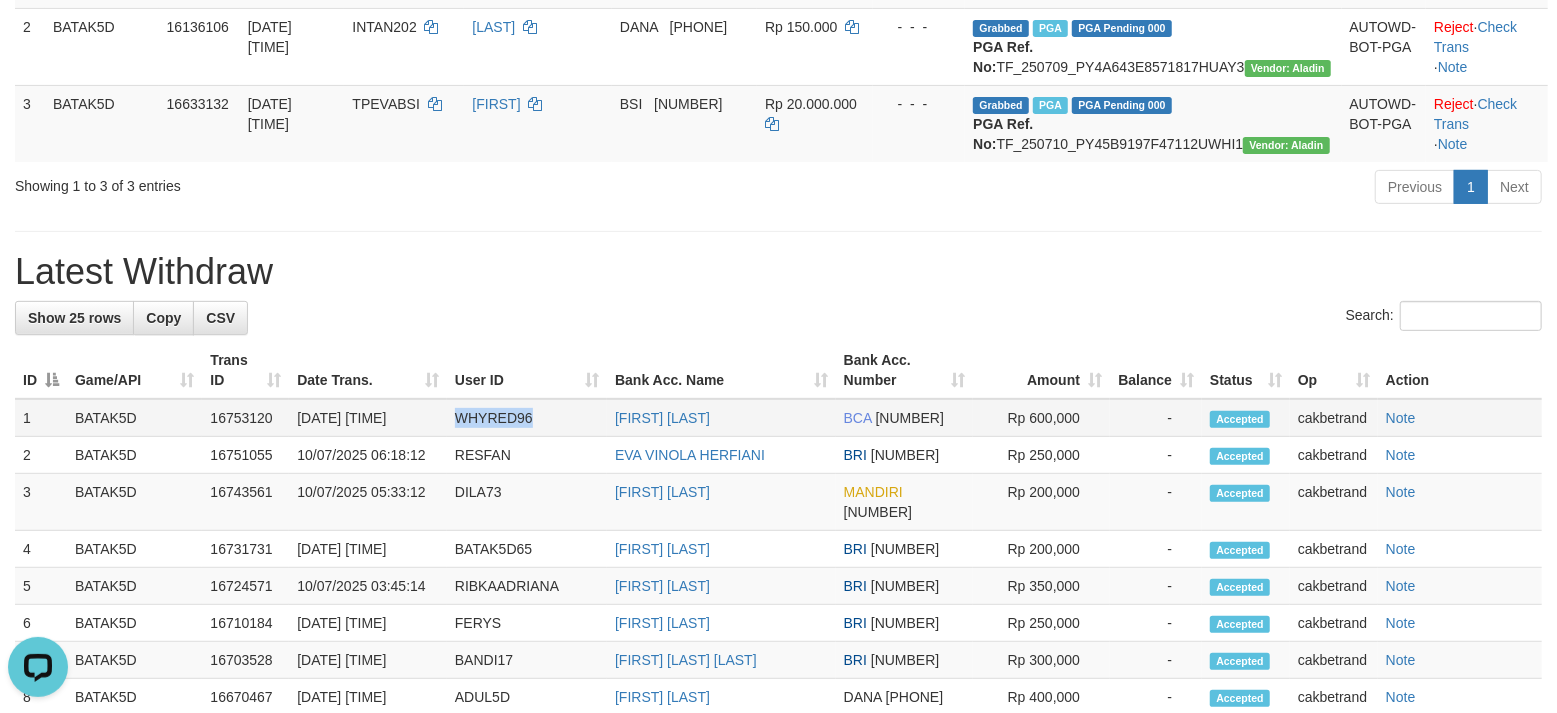 click on "WHYRED96" at bounding box center (527, 418) 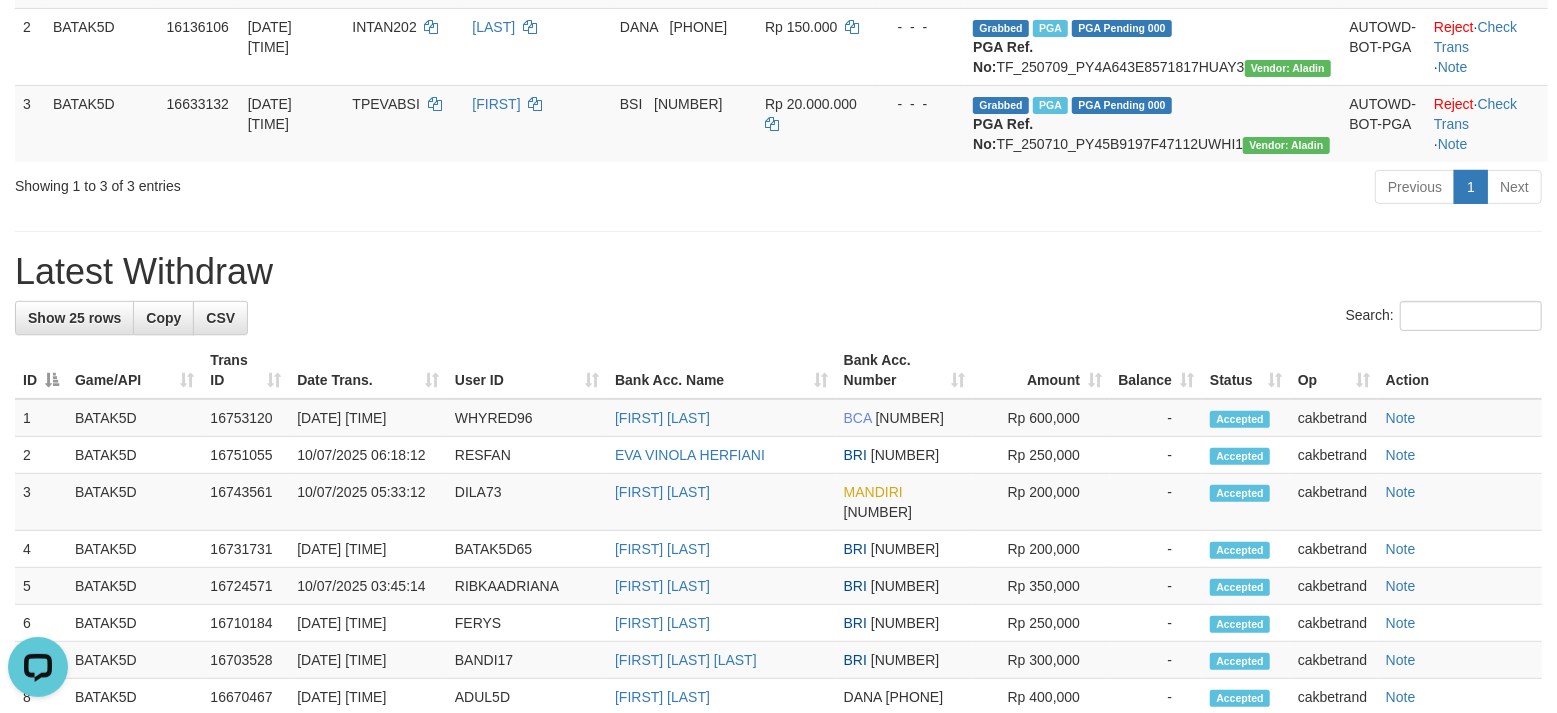 click on "Latest Withdraw" at bounding box center [778, 272] 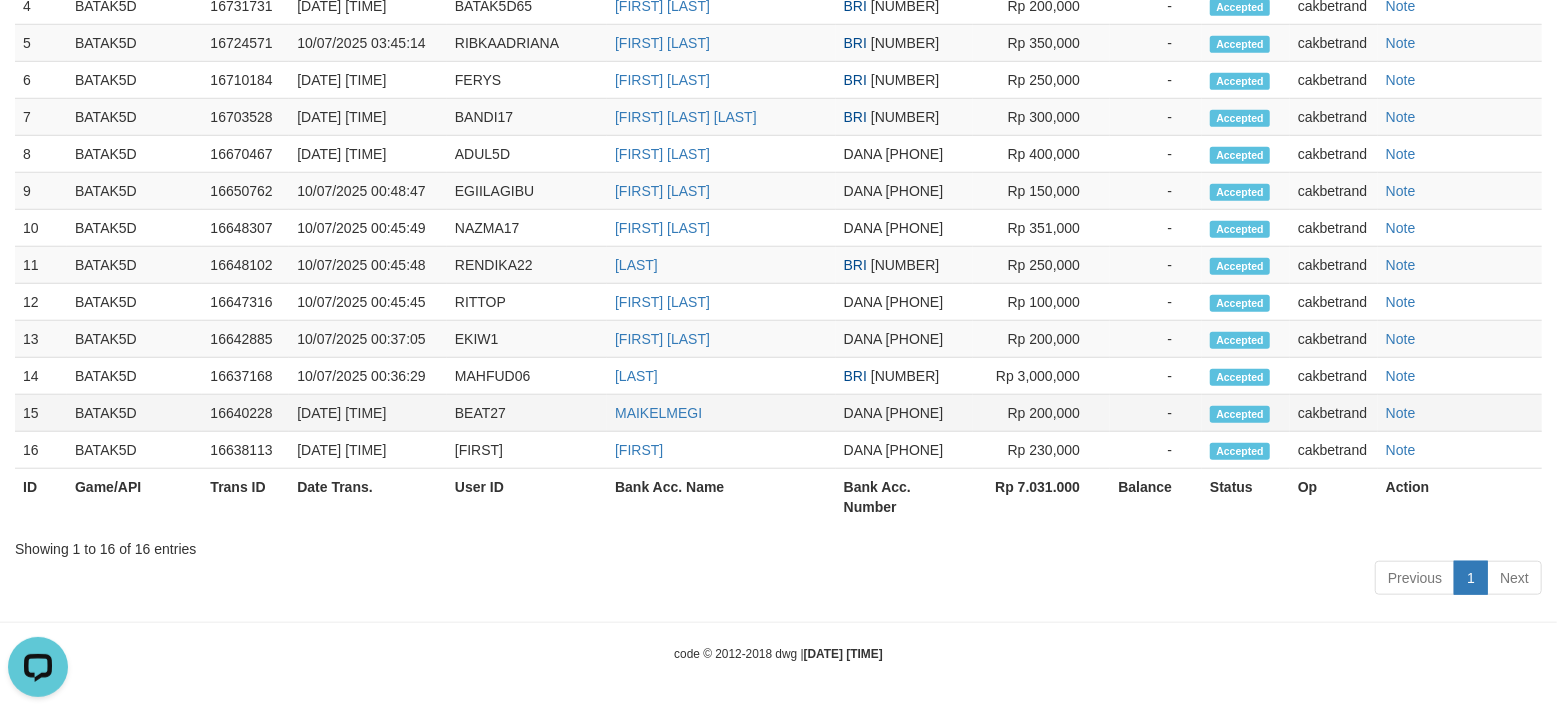 scroll, scrollTop: 1296, scrollLeft: 0, axis: vertical 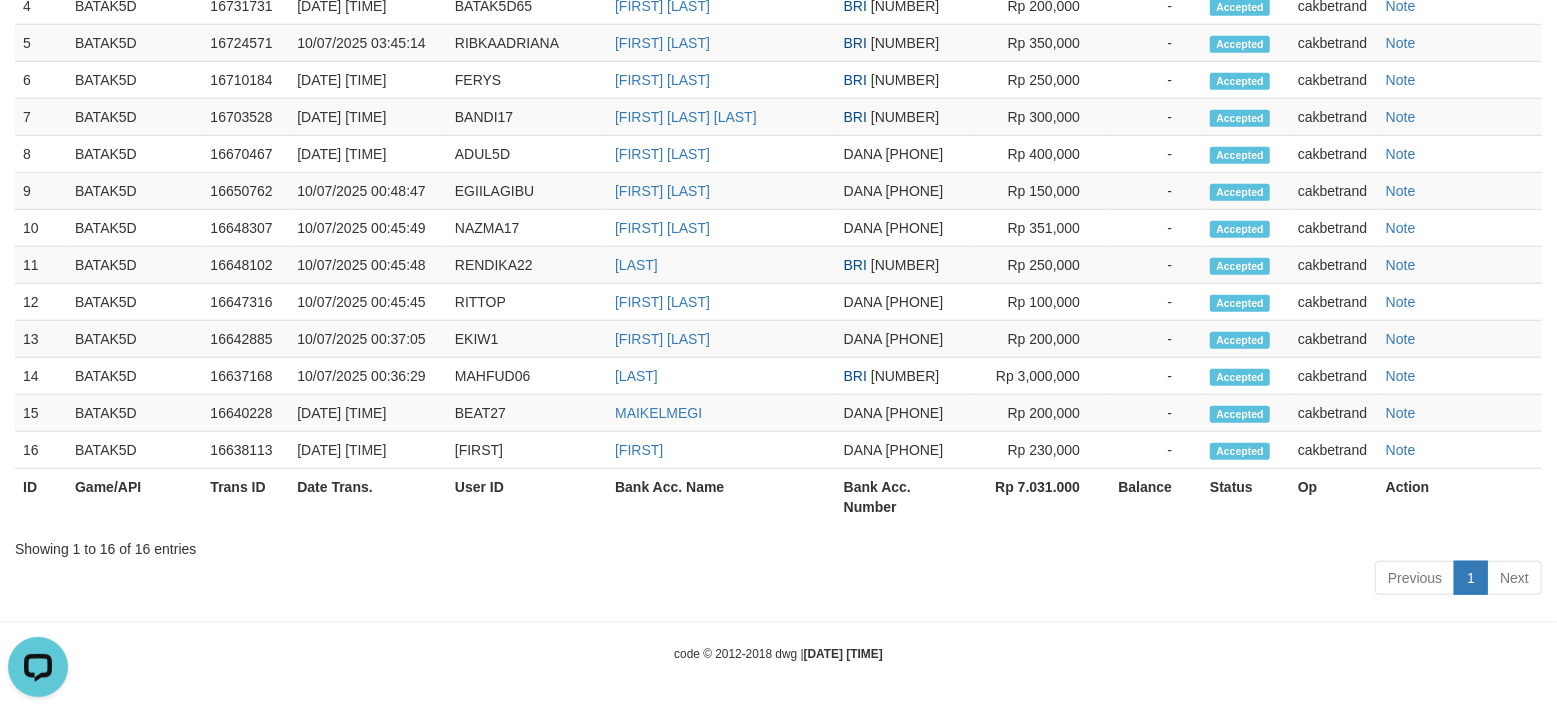 click on "Rp 7.031.000" at bounding box center [1041, 497] 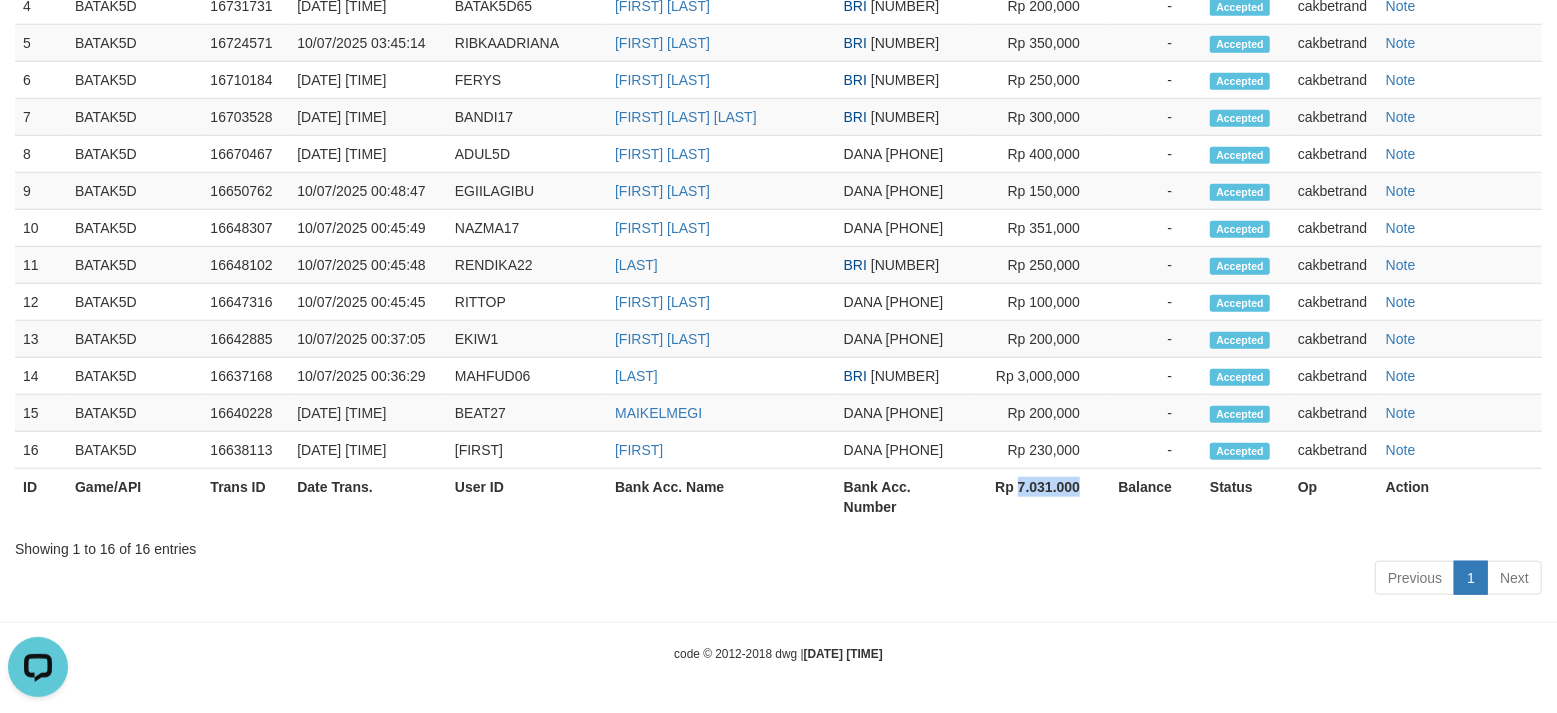 copy on "[NUMBER]" 